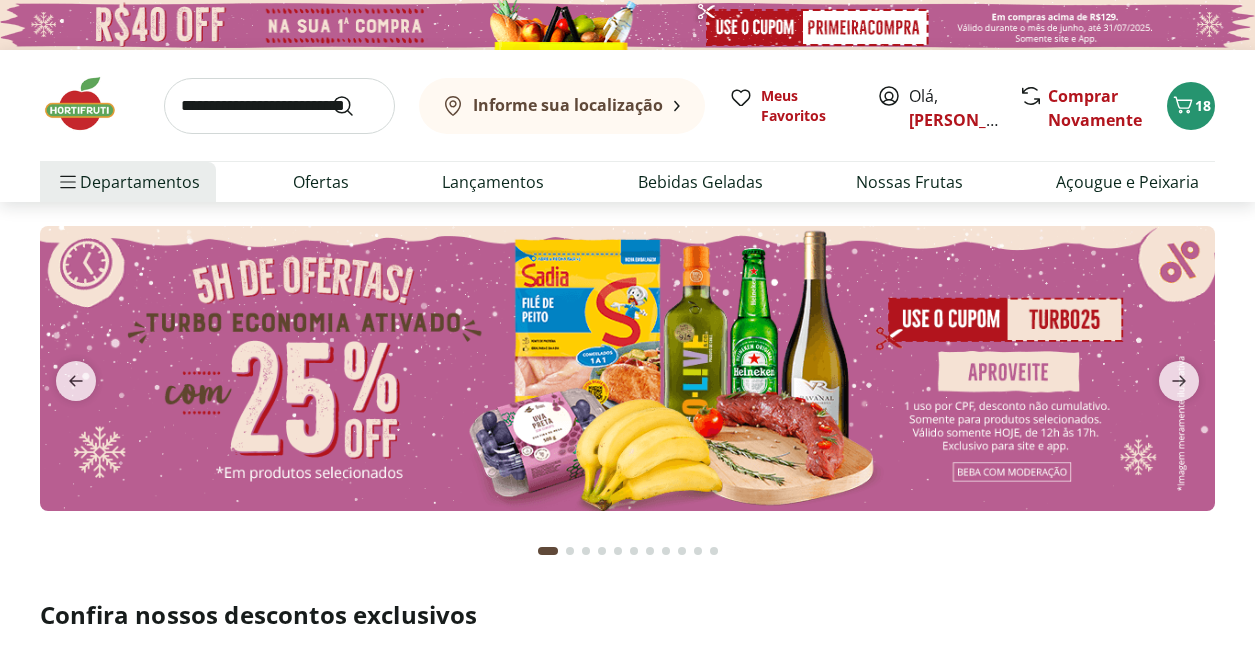 scroll, scrollTop: 0, scrollLeft: 0, axis: both 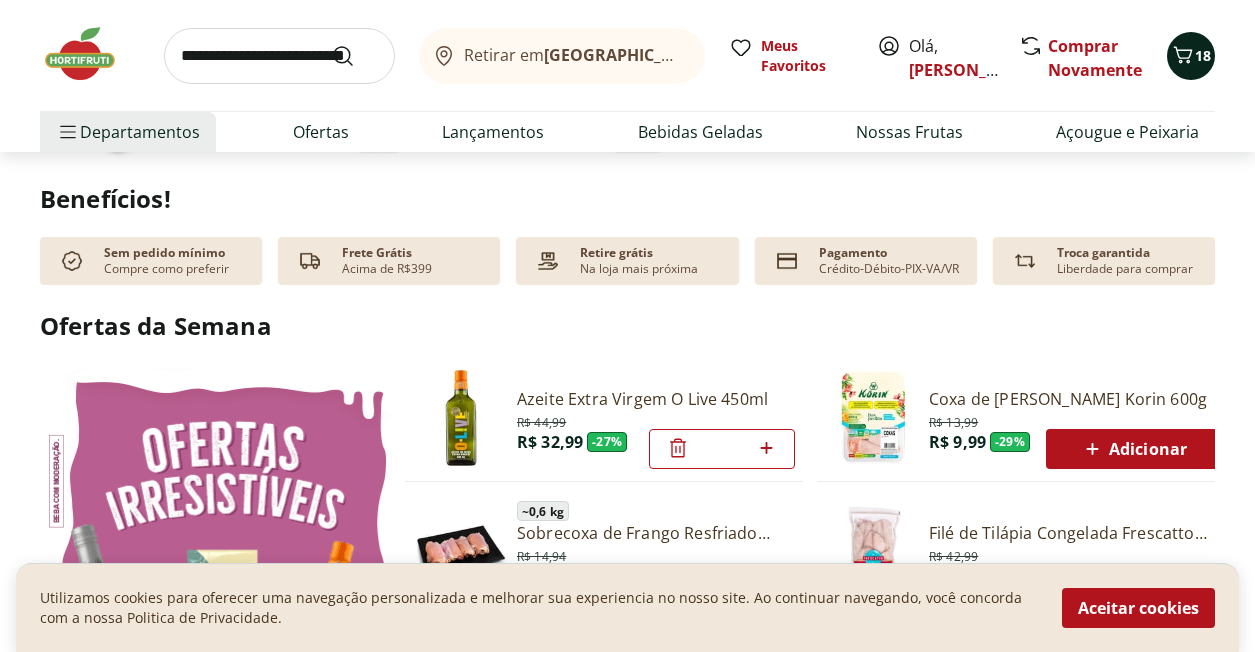 click on "18" at bounding box center [1203, 55] 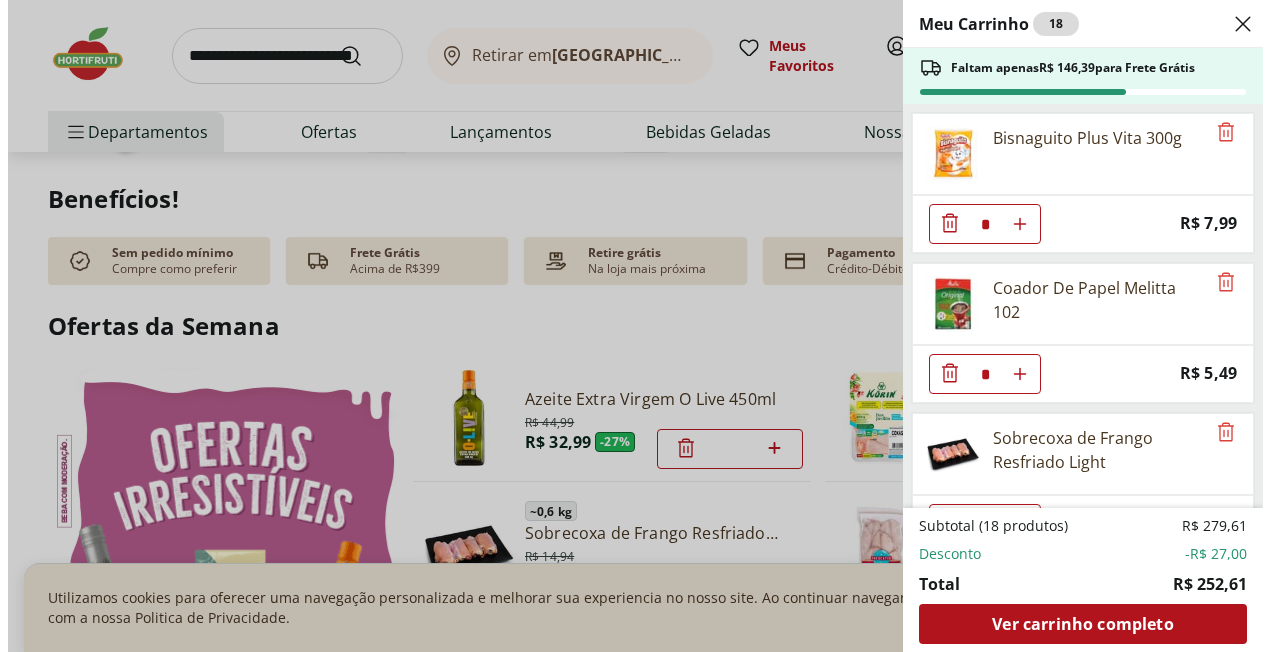 scroll, scrollTop: 804, scrollLeft: 0, axis: vertical 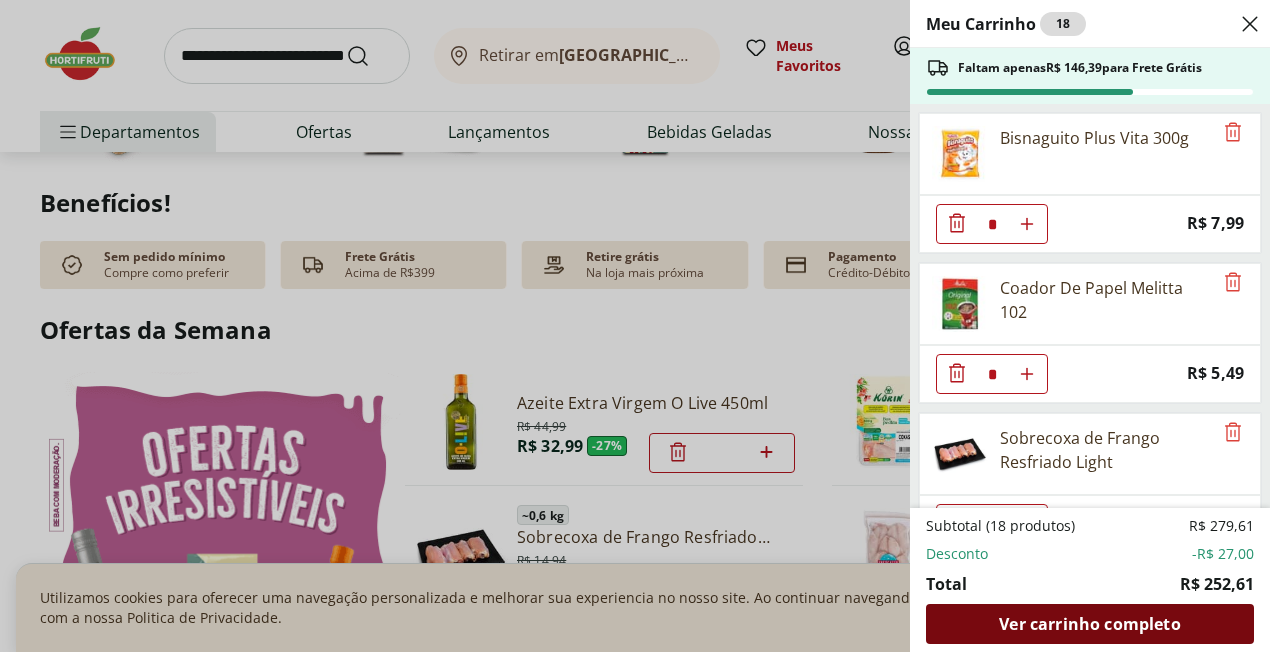 click on "Ver carrinho completo" at bounding box center [1089, 624] 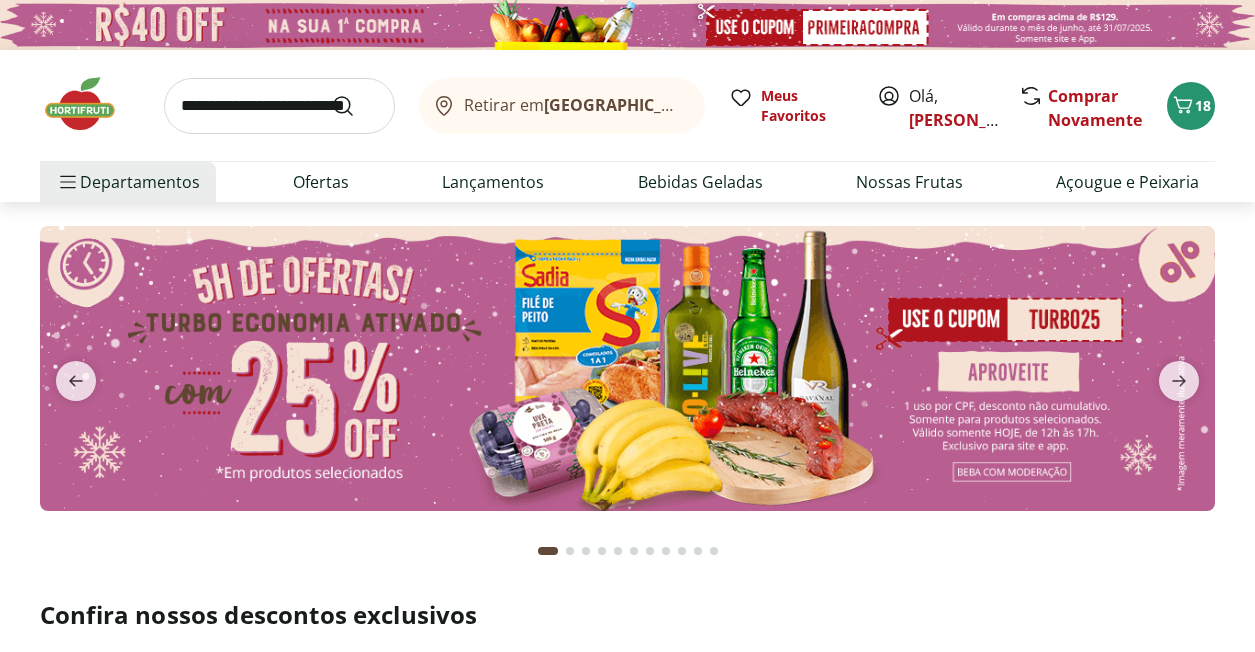 scroll, scrollTop: 0, scrollLeft: 0, axis: both 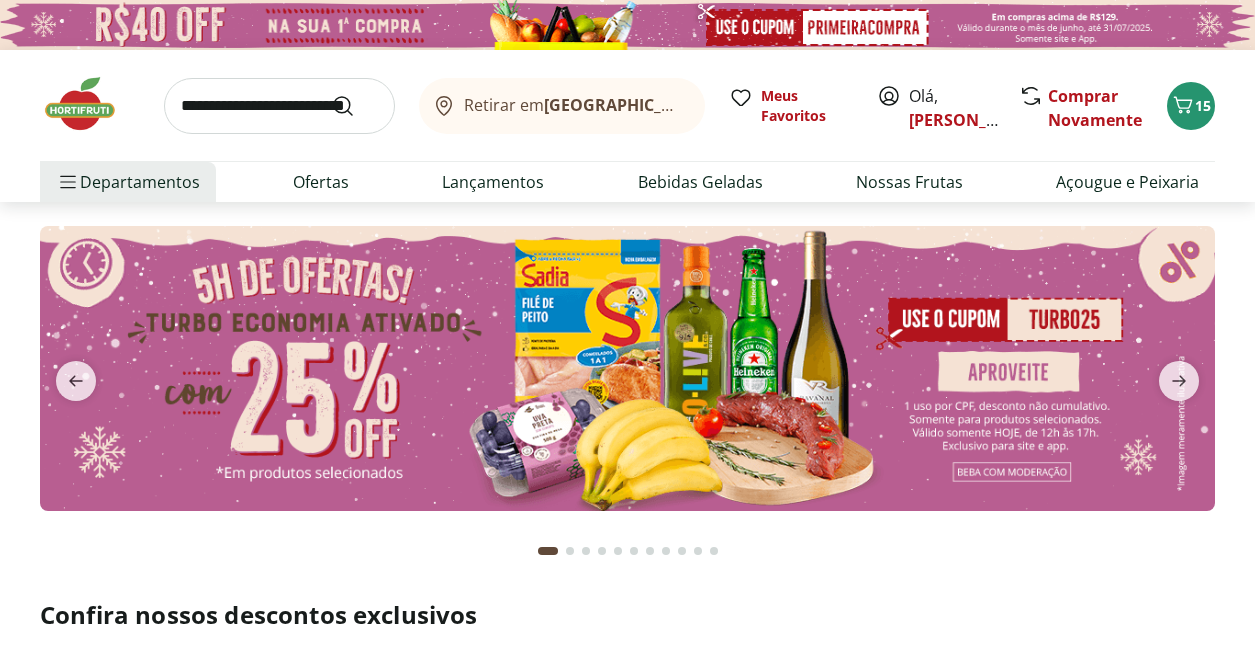 drag, startPoint x: 193, startPoint y: 109, endPoint x: 303, endPoint y: 118, distance: 110.36757 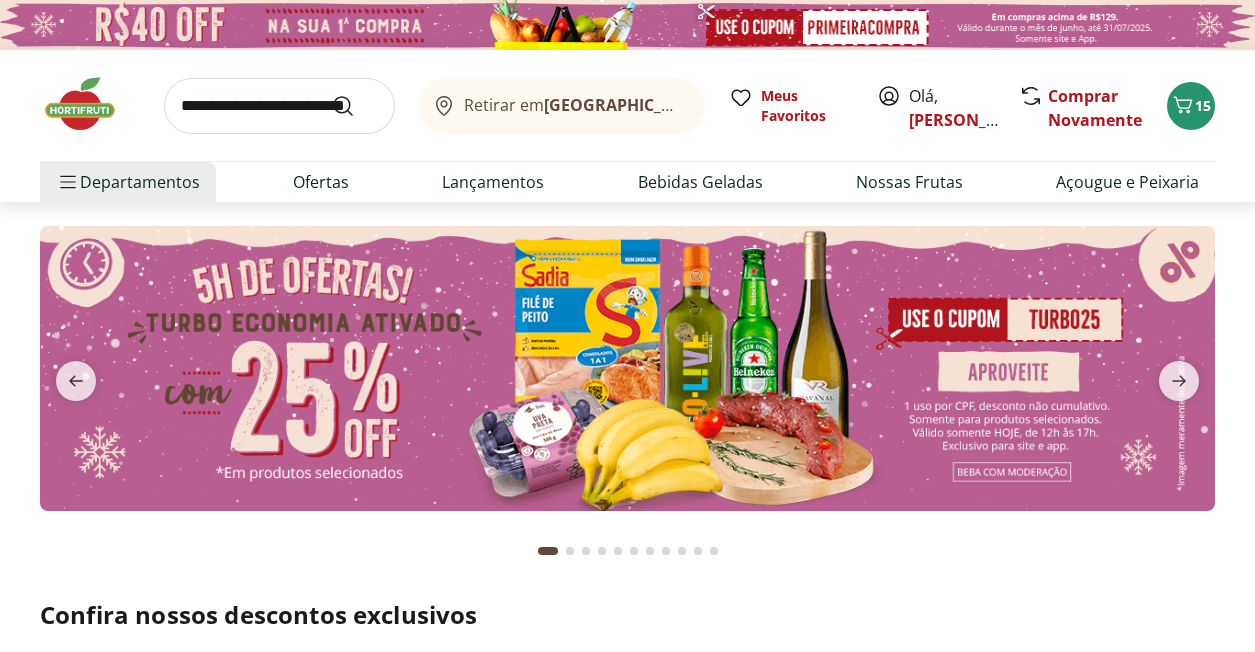 click at bounding box center [279, 106] 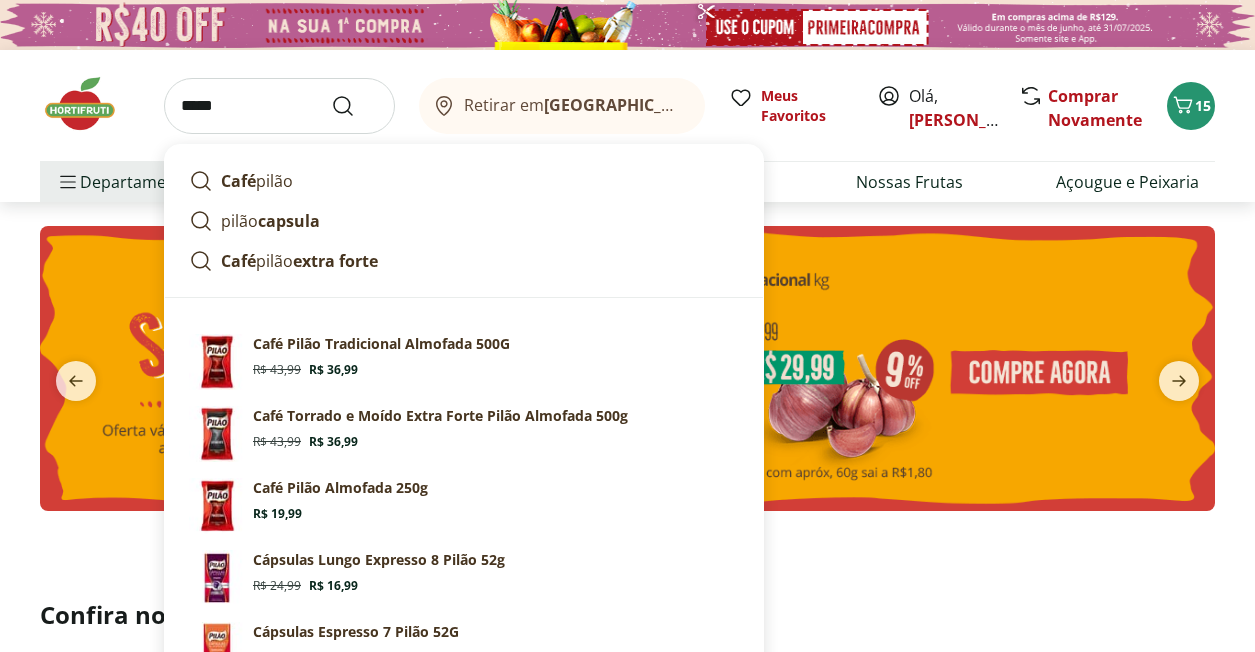 type on "*****" 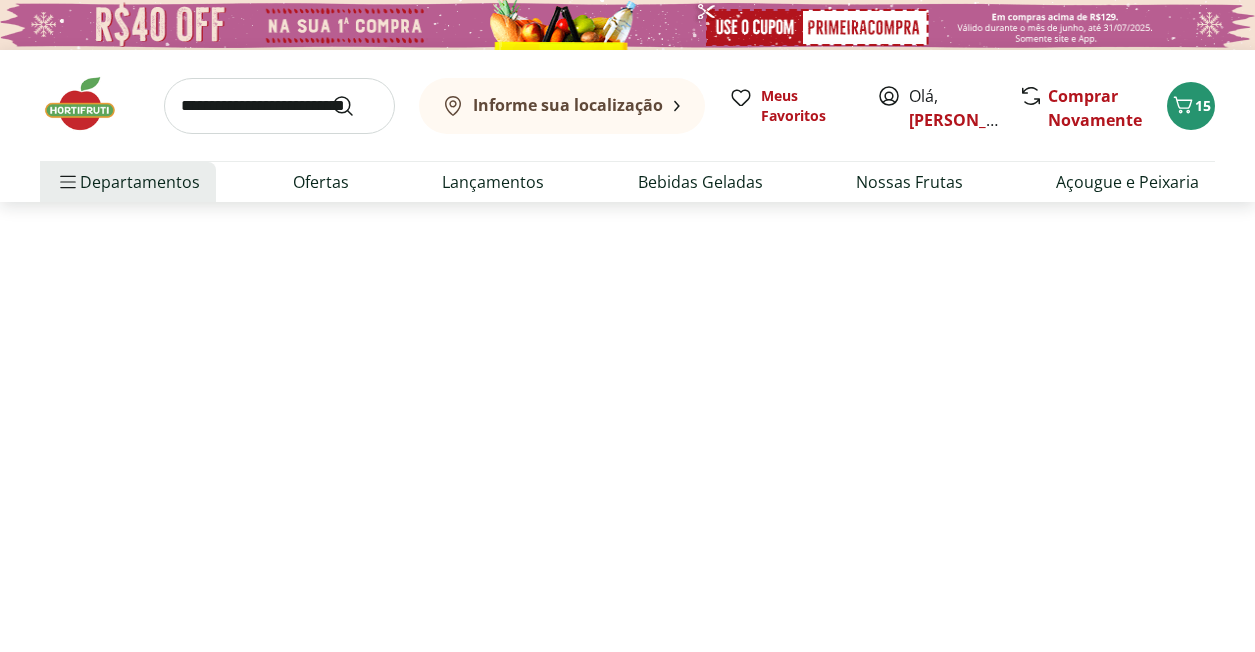 select on "**********" 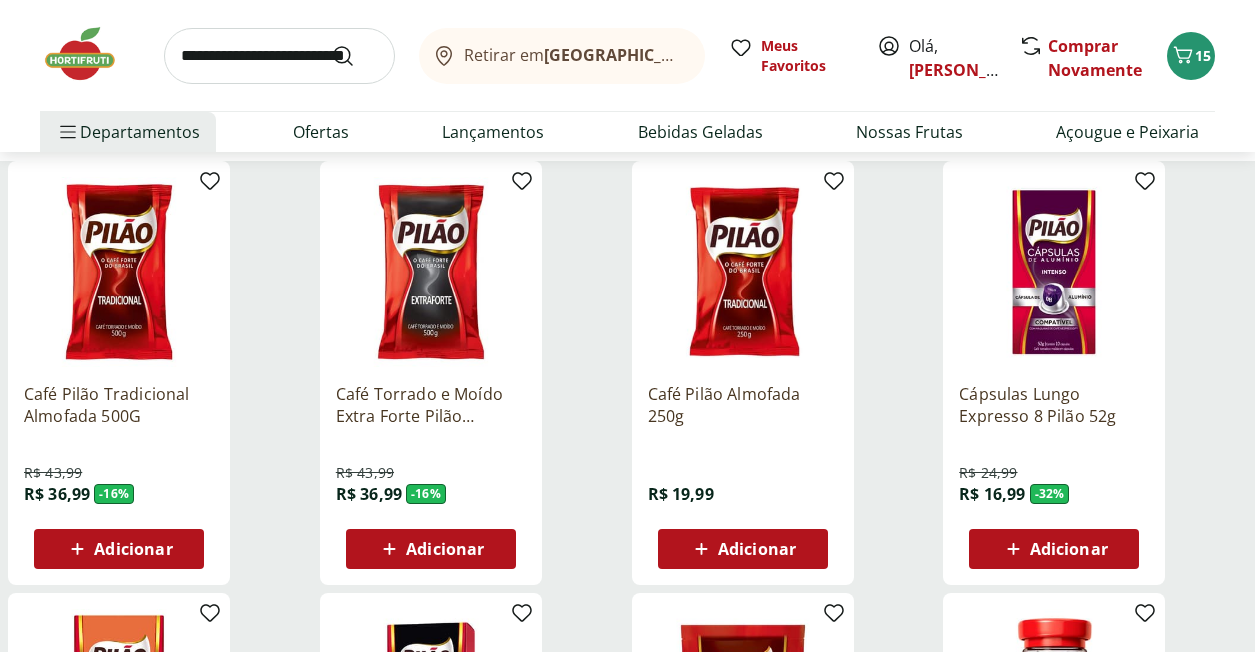scroll, scrollTop: 300, scrollLeft: 0, axis: vertical 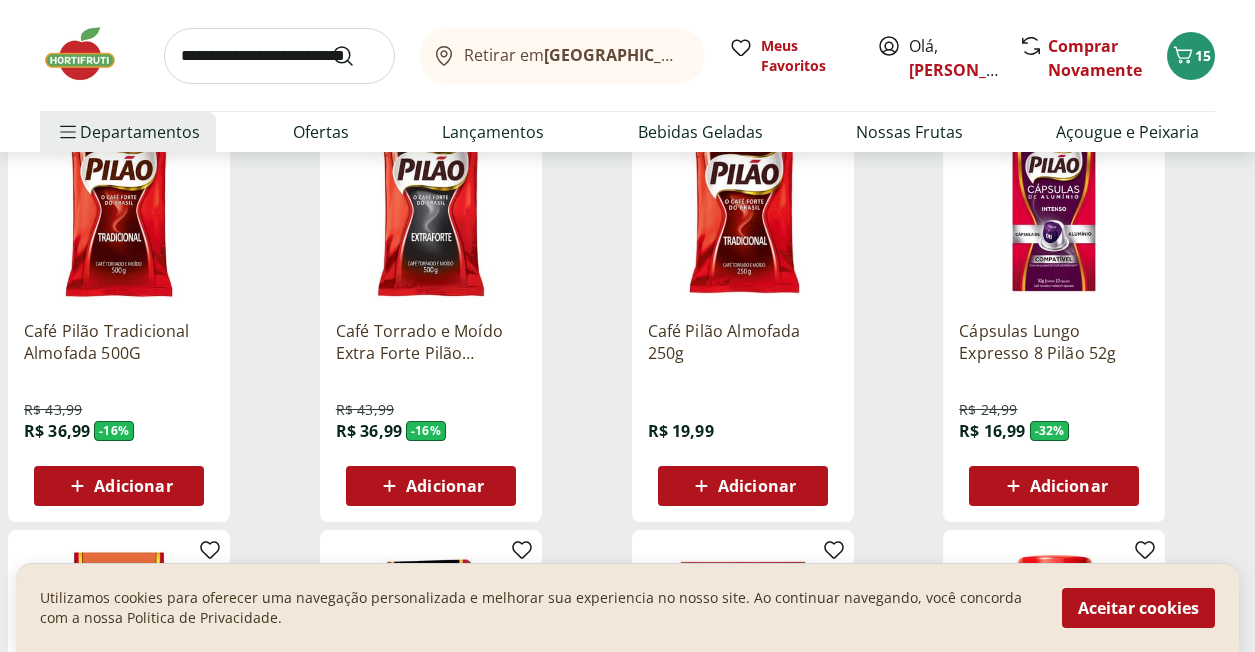 click on "Adicionar" at bounding box center (133, 486) 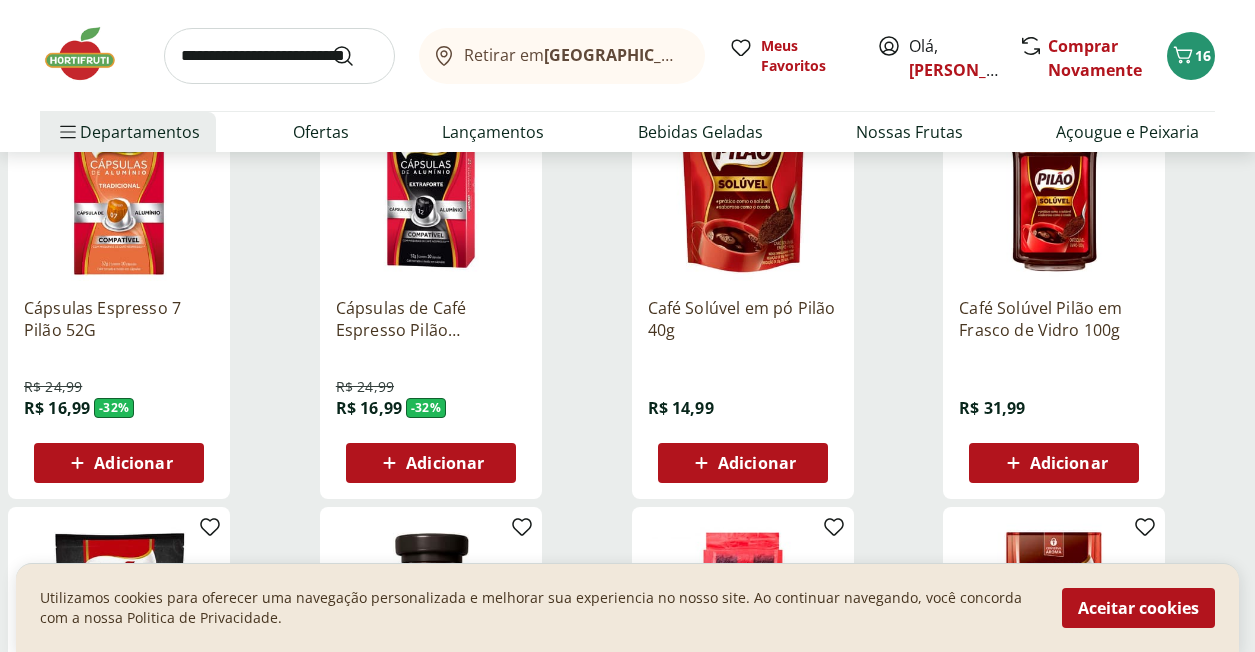 scroll, scrollTop: 700, scrollLeft: 0, axis: vertical 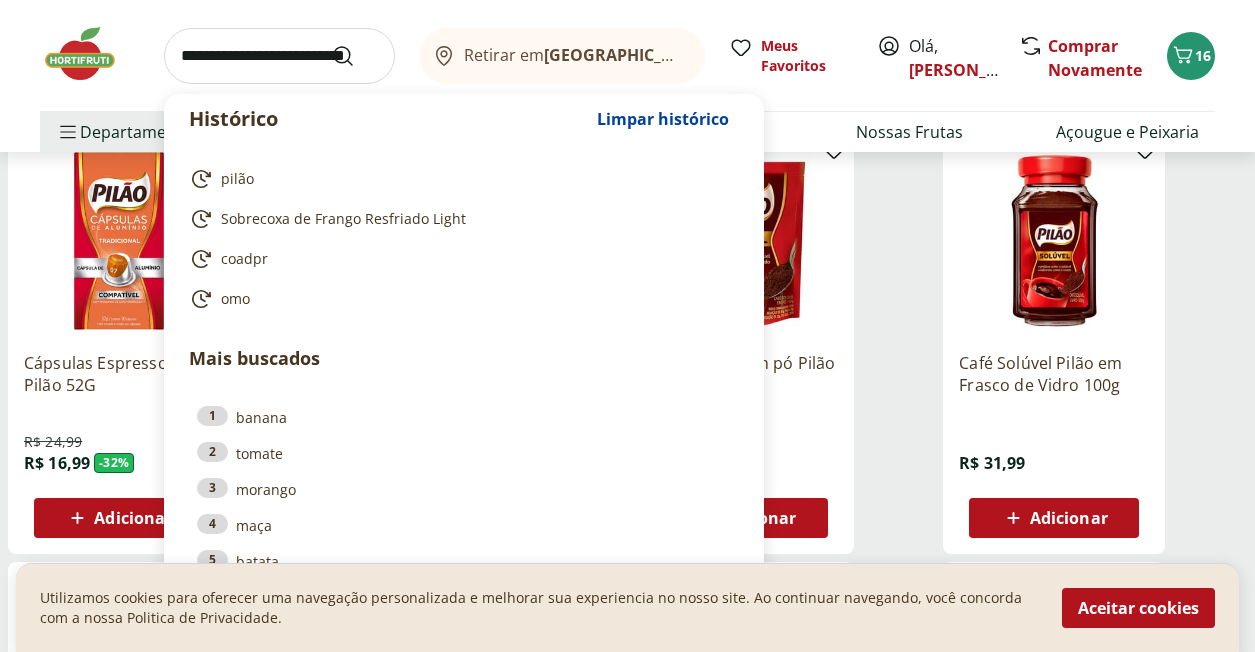 click at bounding box center [279, 56] 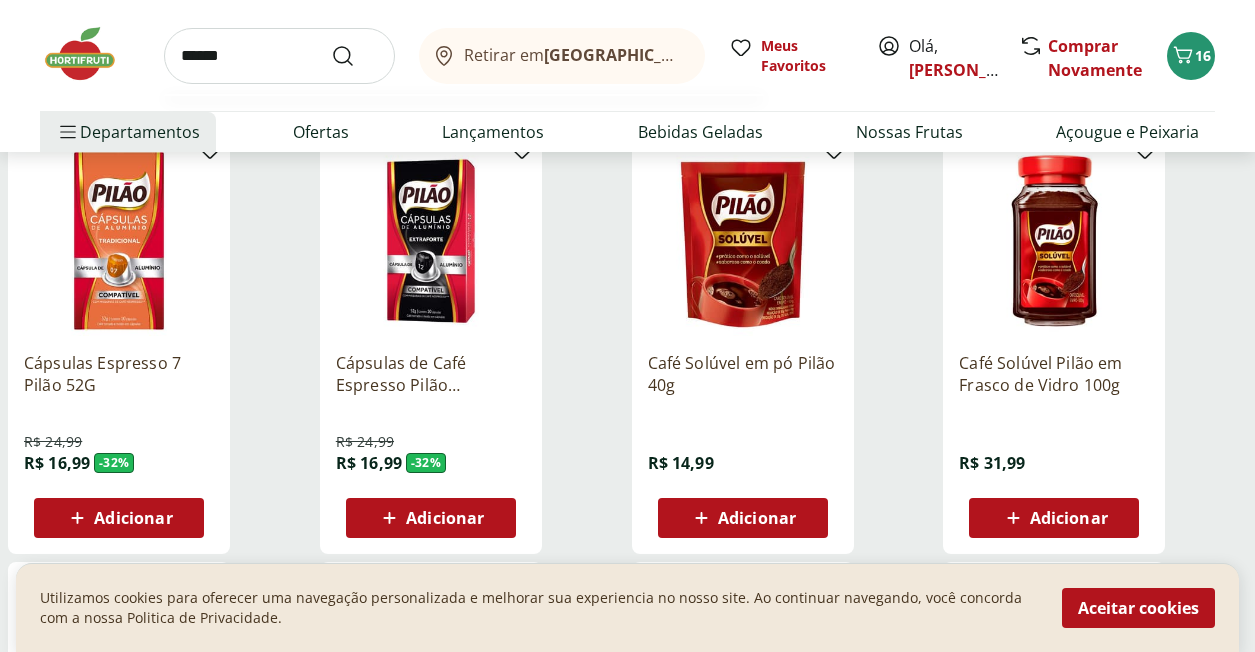 type on "******" 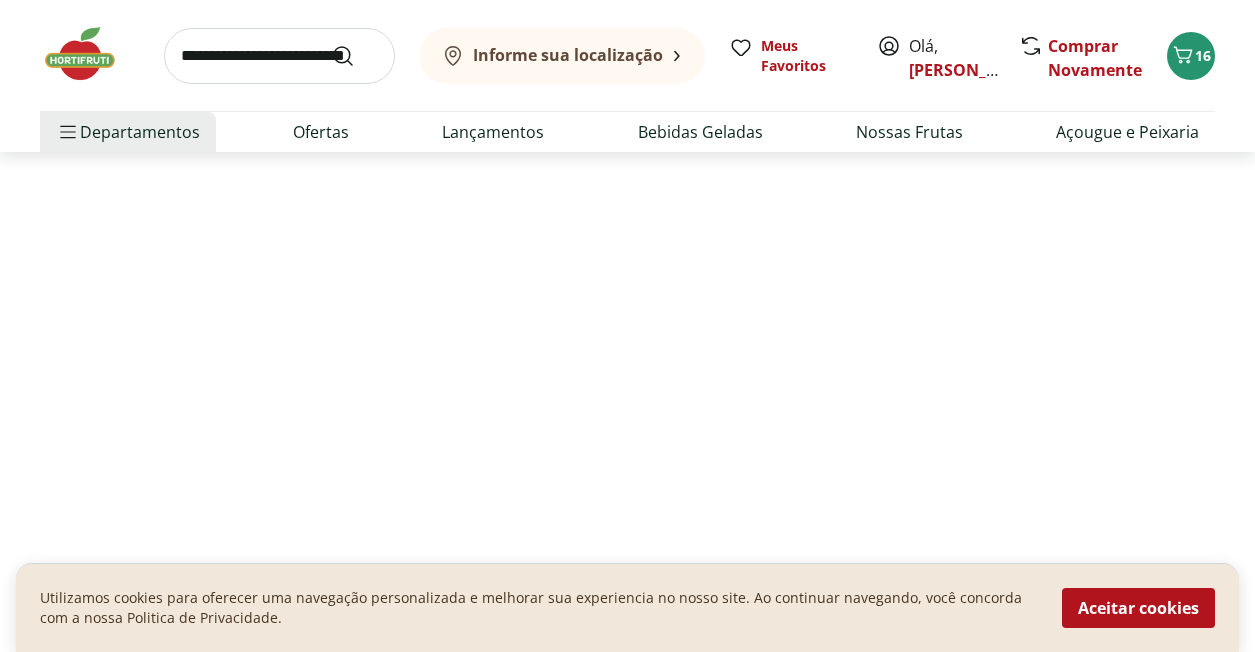 scroll, scrollTop: 0, scrollLeft: 0, axis: both 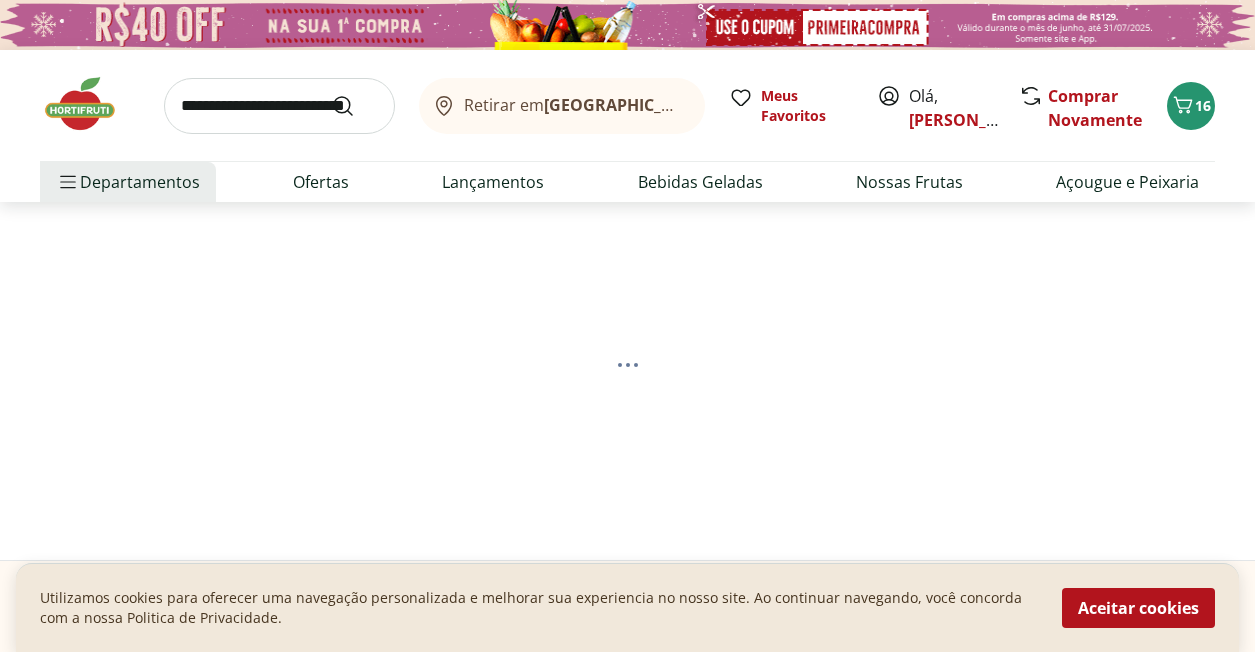 select on "**********" 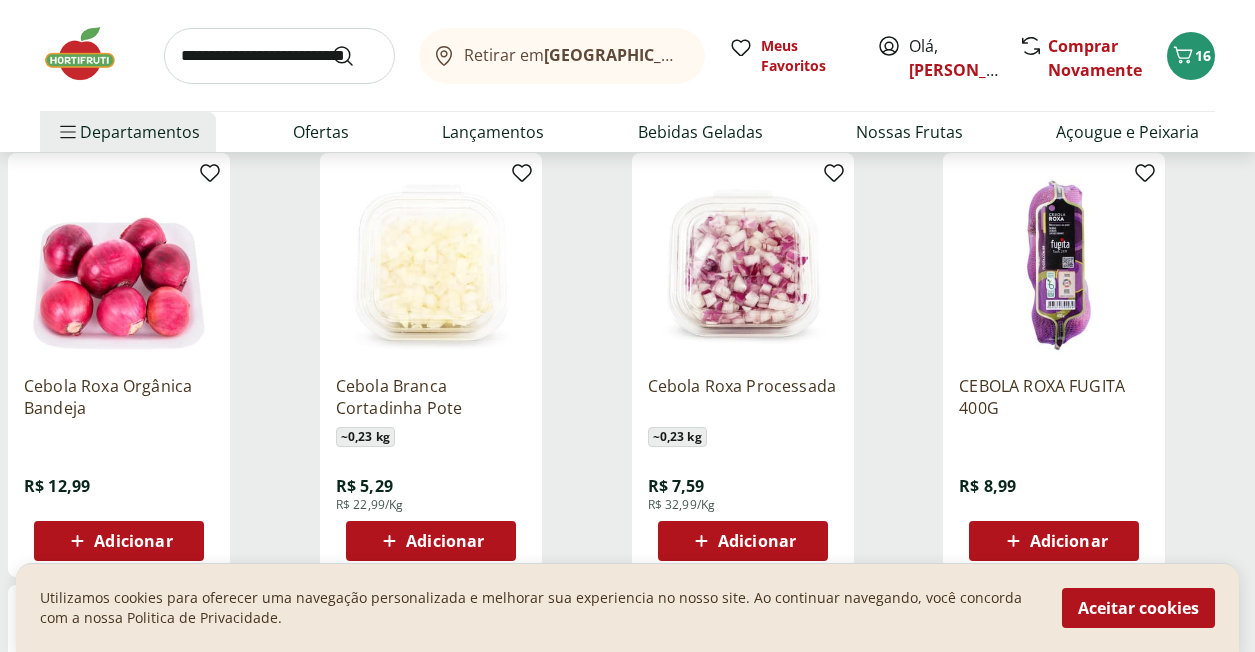 scroll, scrollTop: 800, scrollLeft: 0, axis: vertical 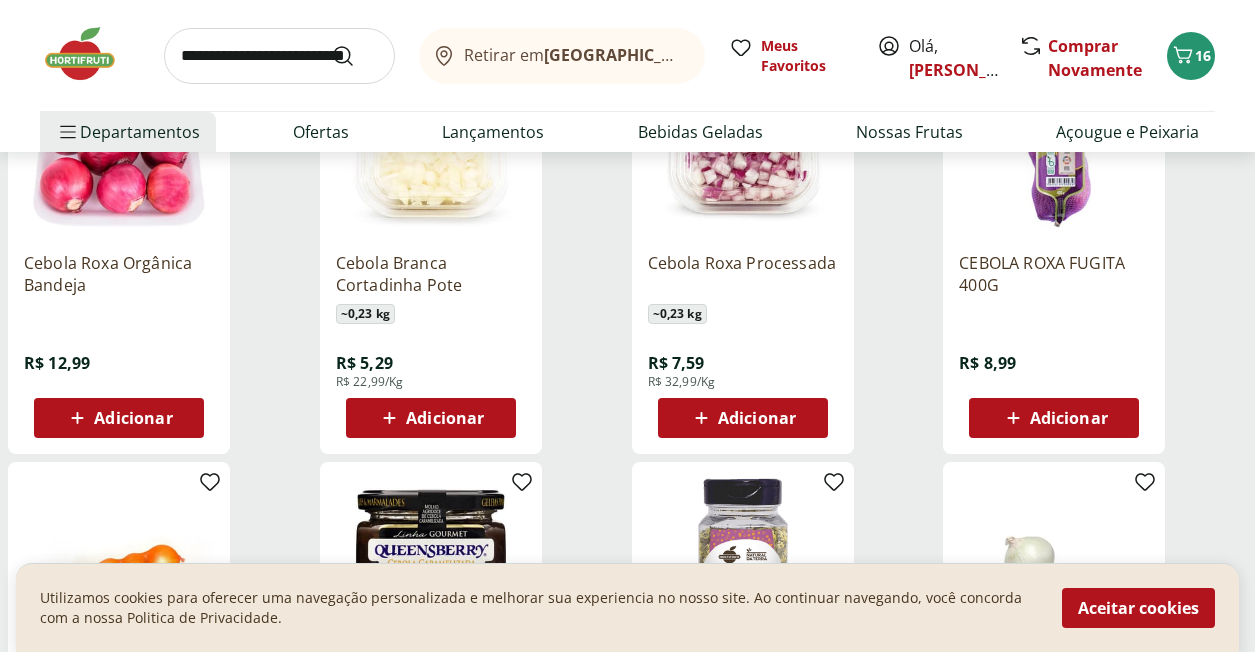 click on "Adicionar" at bounding box center [445, 418] 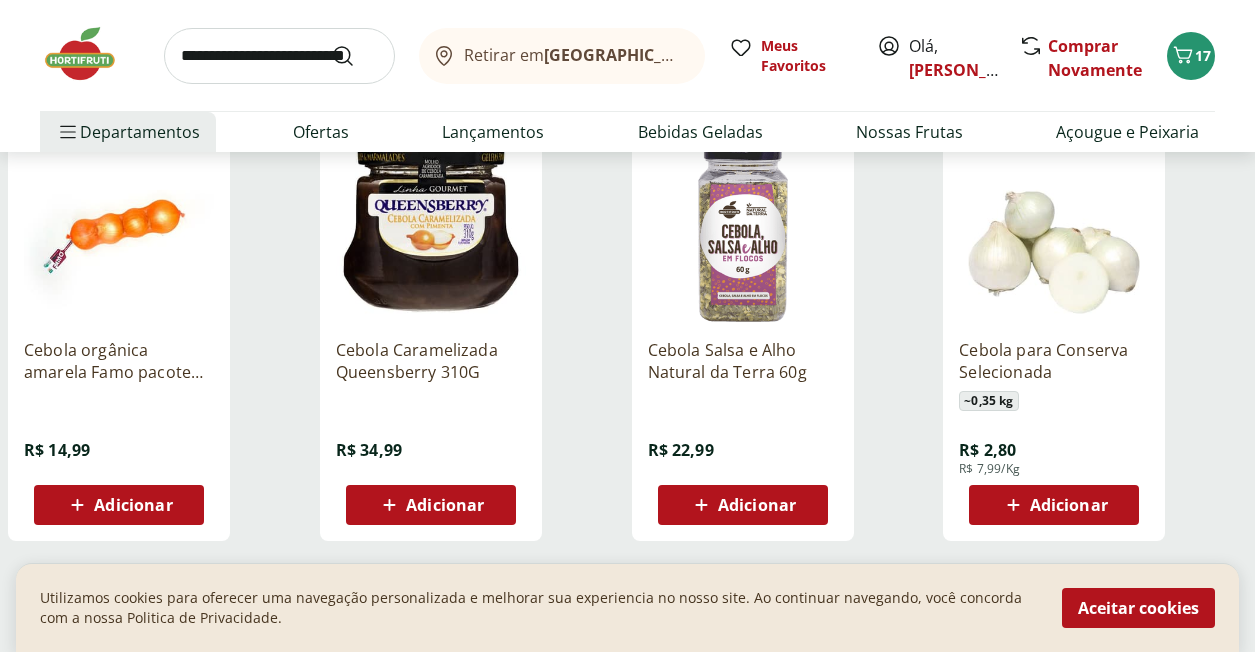 scroll, scrollTop: 1100, scrollLeft: 0, axis: vertical 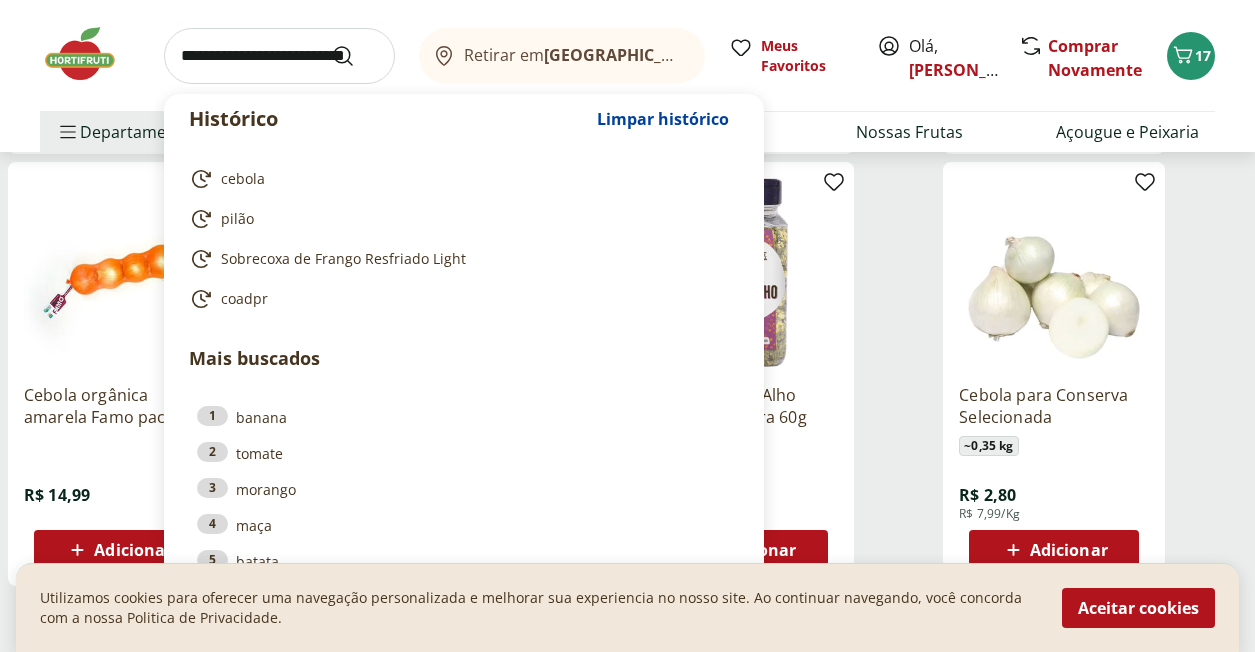 drag, startPoint x: 209, startPoint y: 71, endPoint x: 236, endPoint y: 64, distance: 27.89265 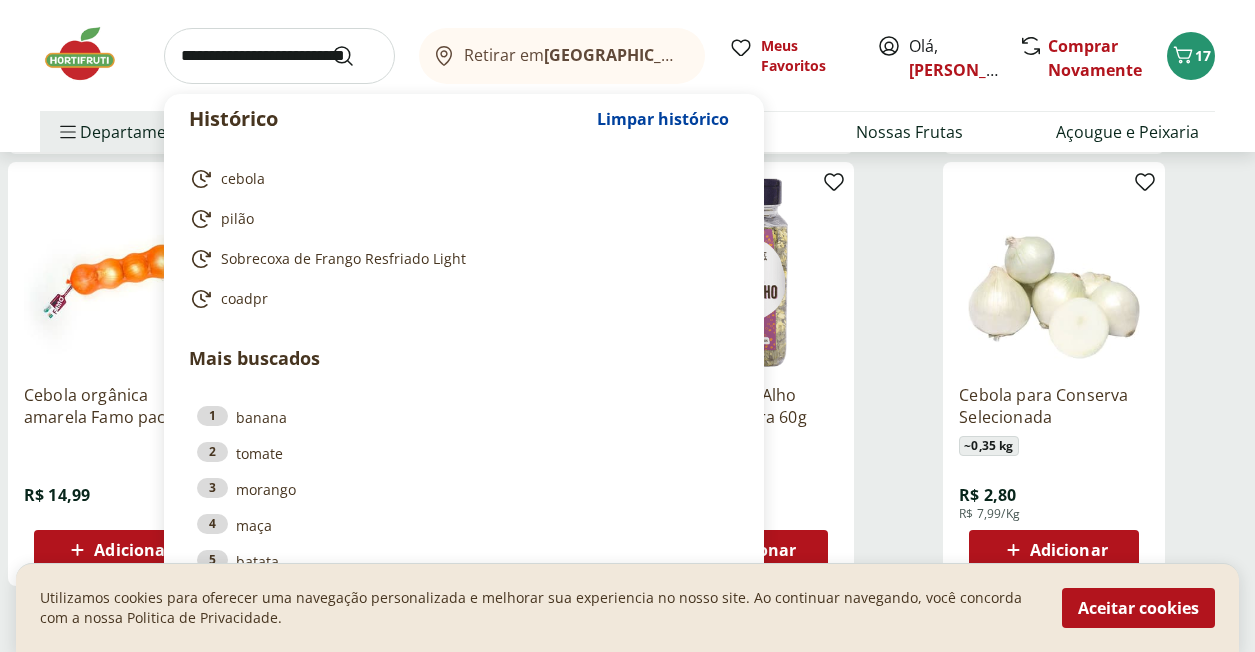 click at bounding box center [279, 56] 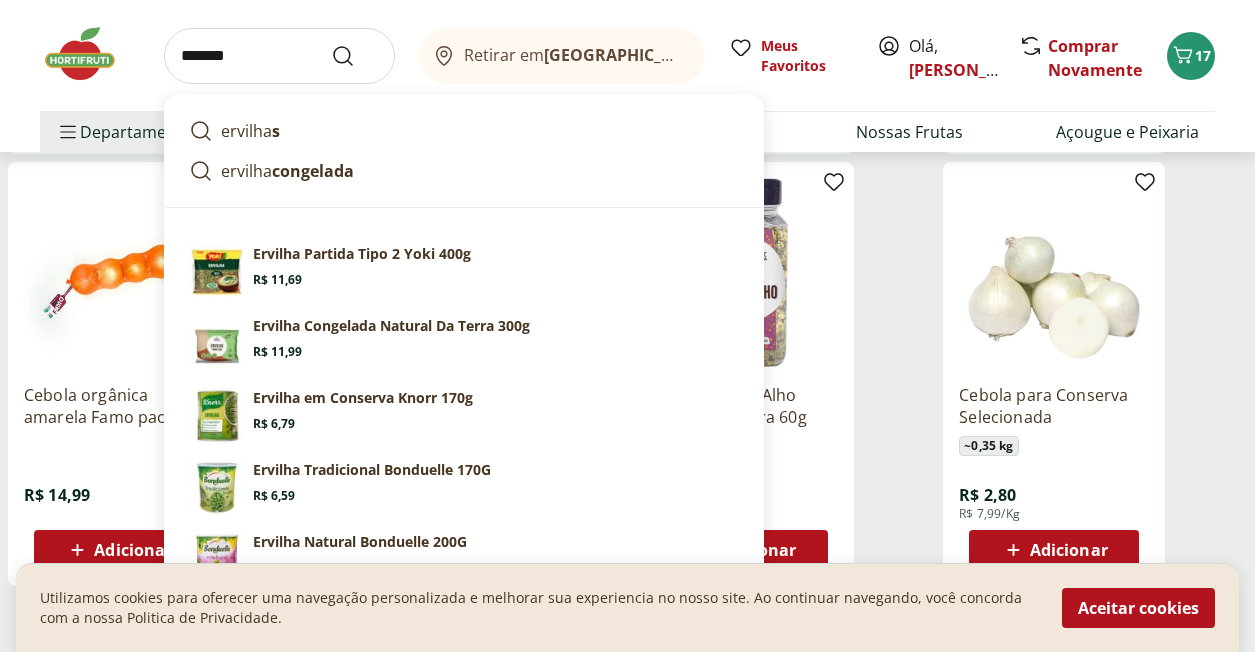 type on "*******" 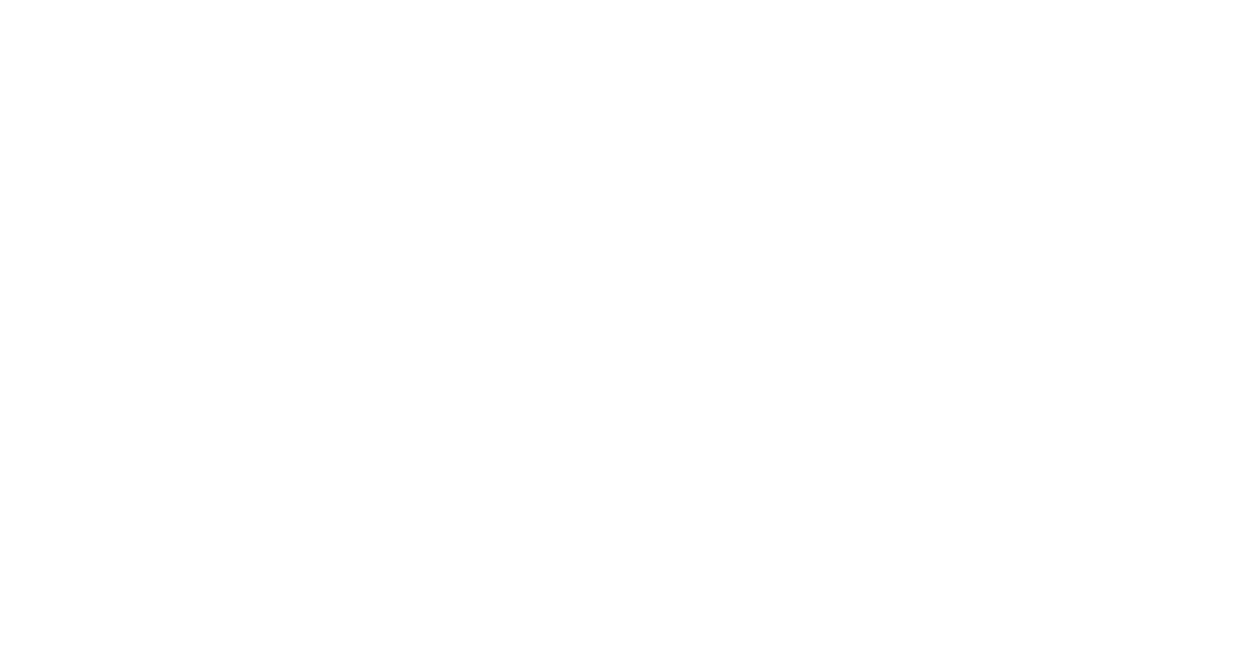 scroll, scrollTop: 0, scrollLeft: 0, axis: both 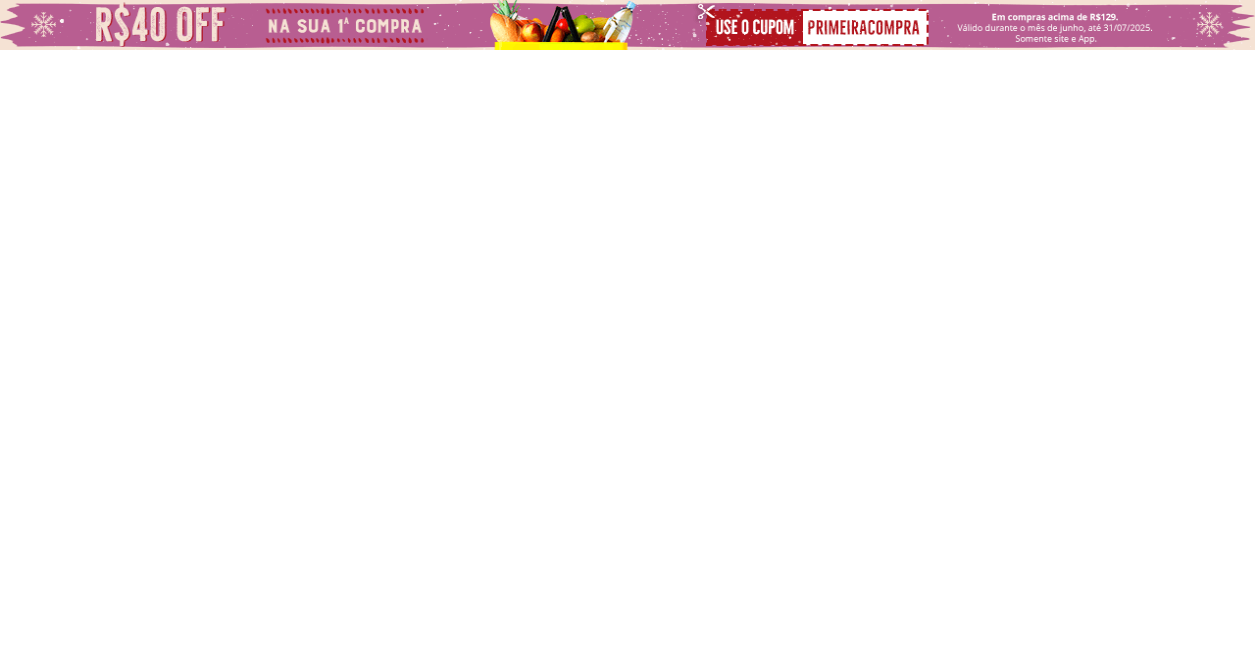 select on "**********" 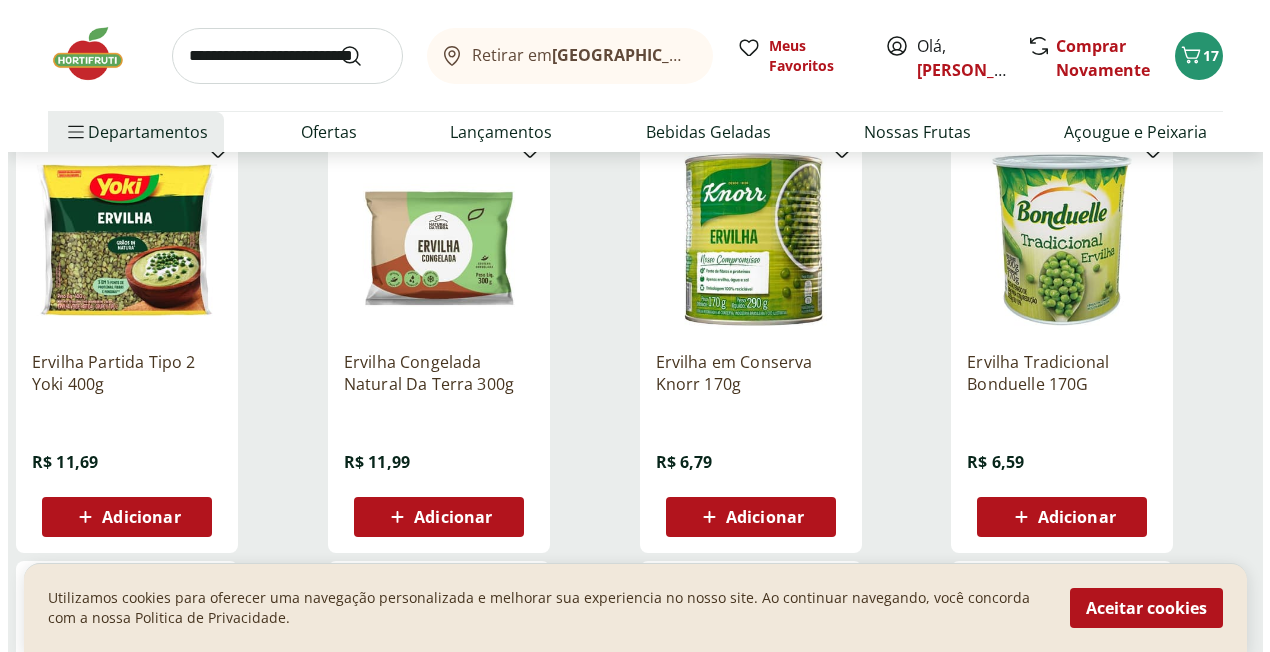 scroll, scrollTop: 400, scrollLeft: 0, axis: vertical 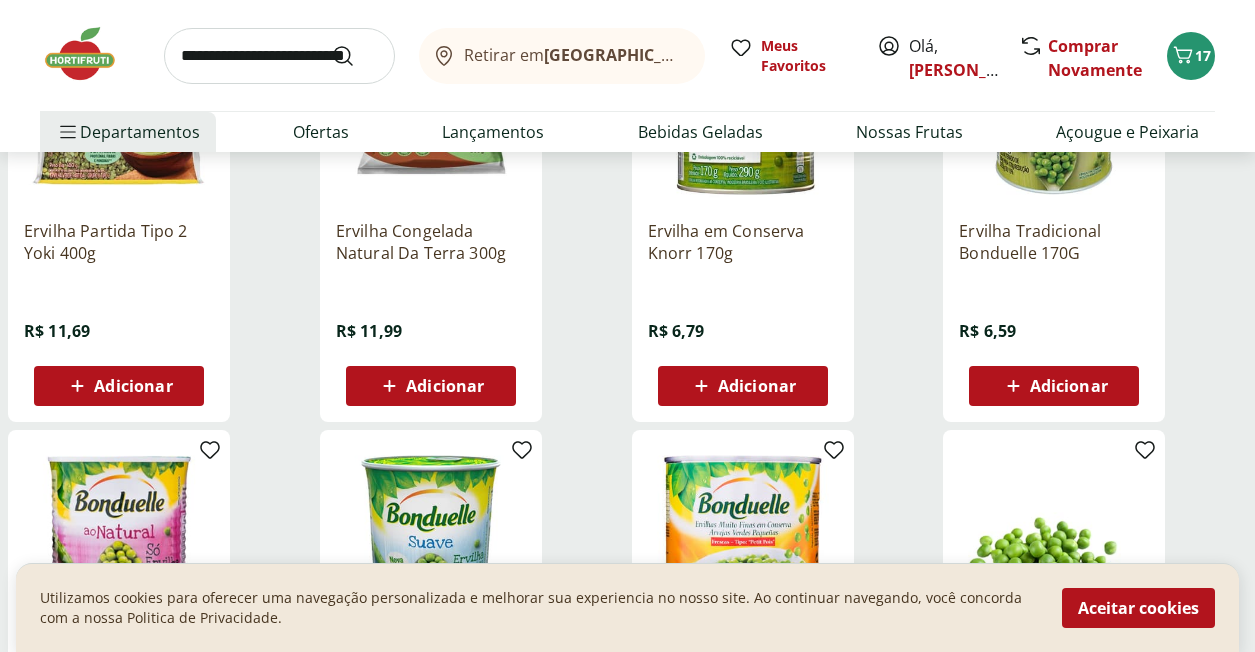 click on "Adicionar" at bounding box center (431, 386) 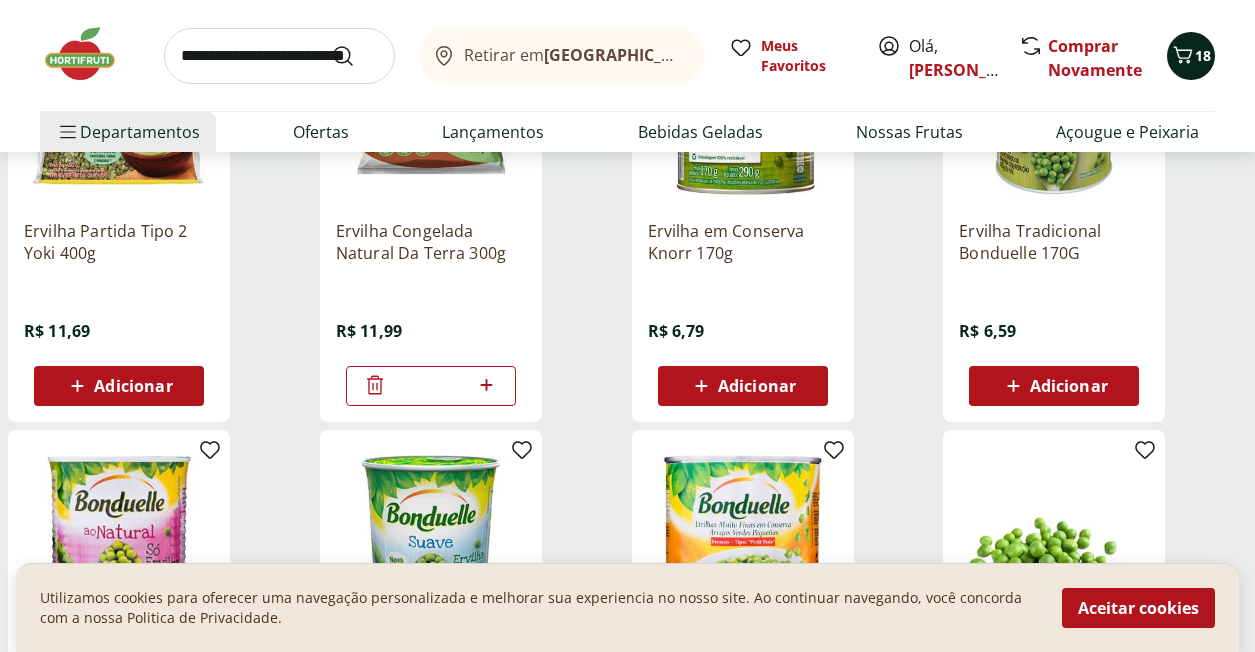 click on "18" at bounding box center (1203, 55) 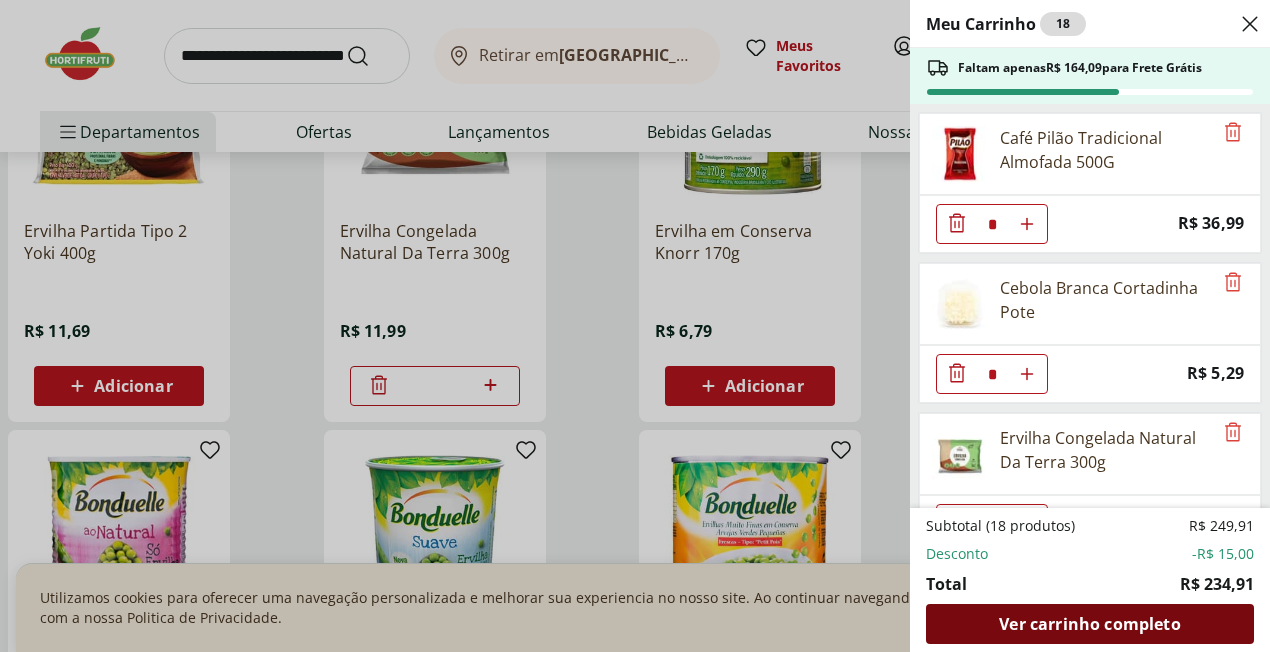 click on "Ver carrinho completo" at bounding box center [1089, 624] 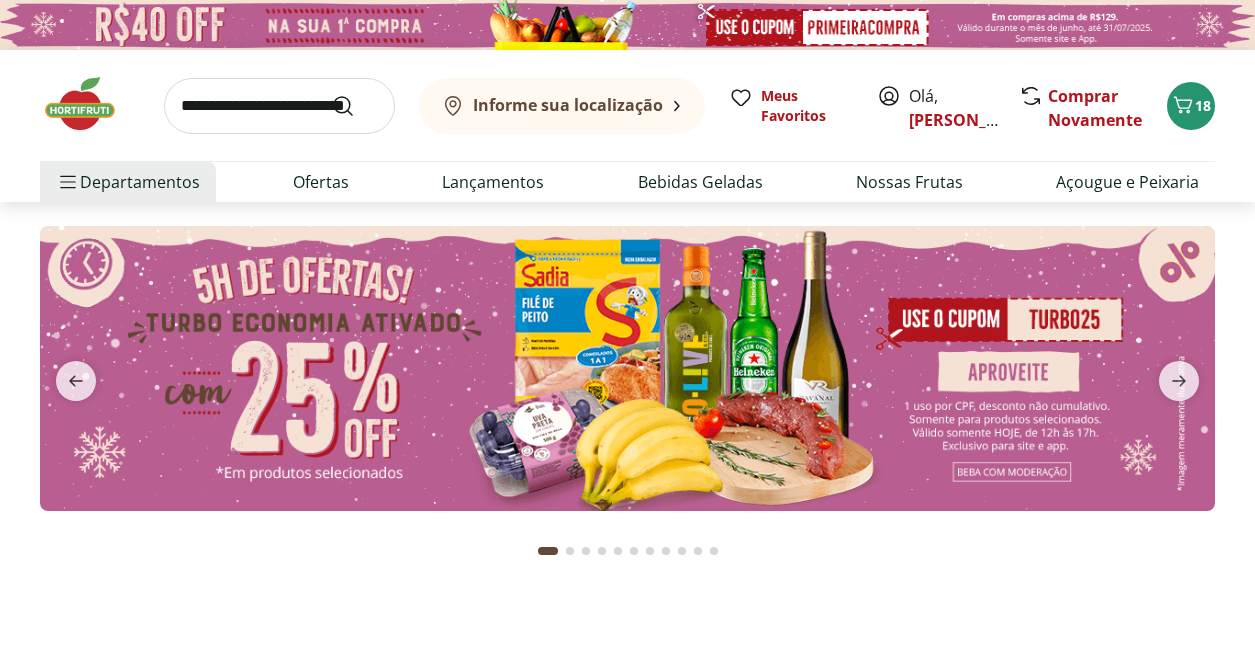 scroll, scrollTop: 0, scrollLeft: 0, axis: both 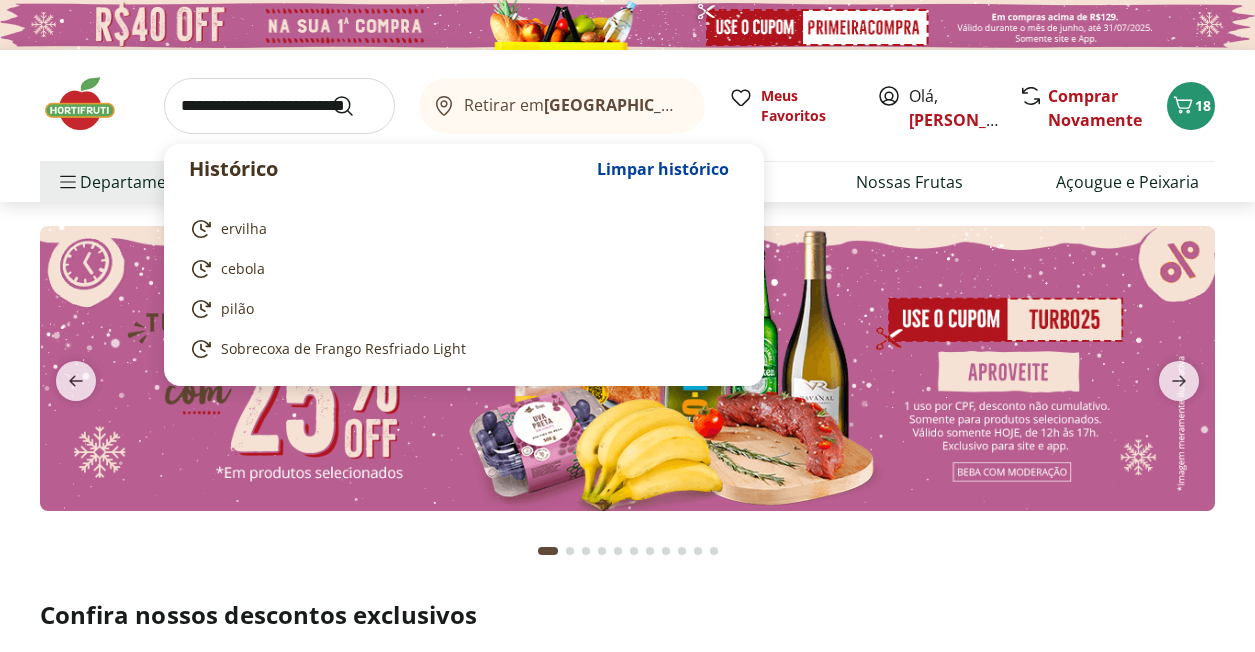 click at bounding box center (279, 106) 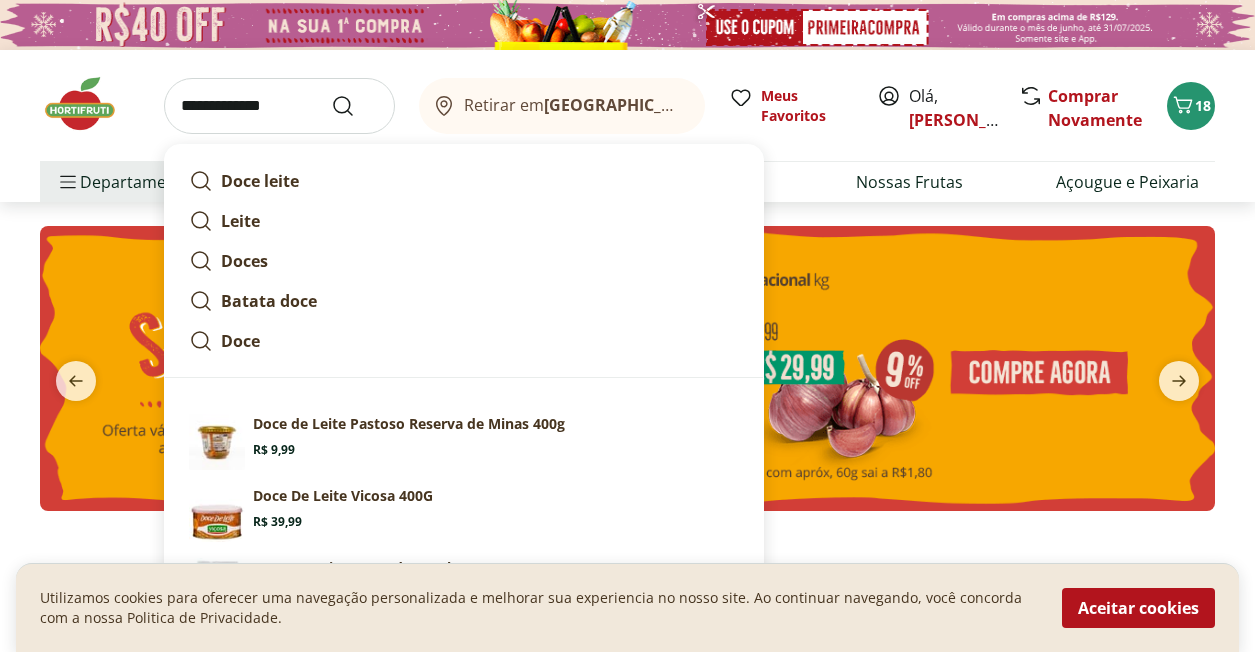 type on "**********" 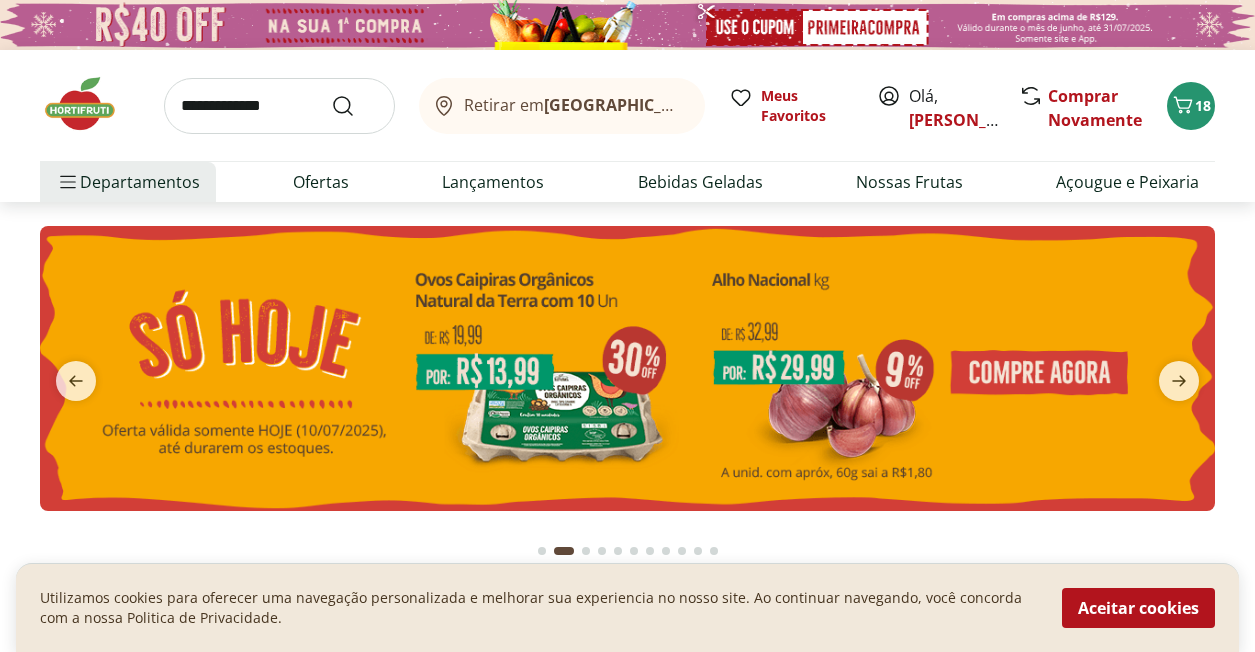 click at bounding box center (627, 400) 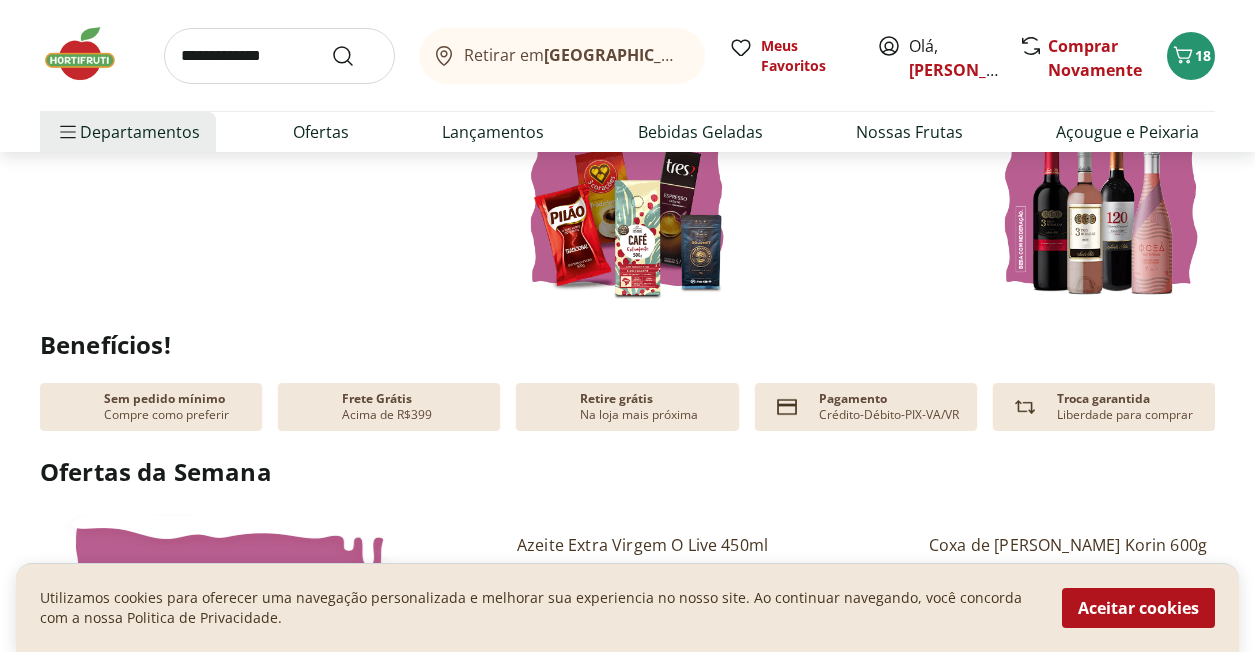 scroll, scrollTop: 200, scrollLeft: 0, axis: vertical 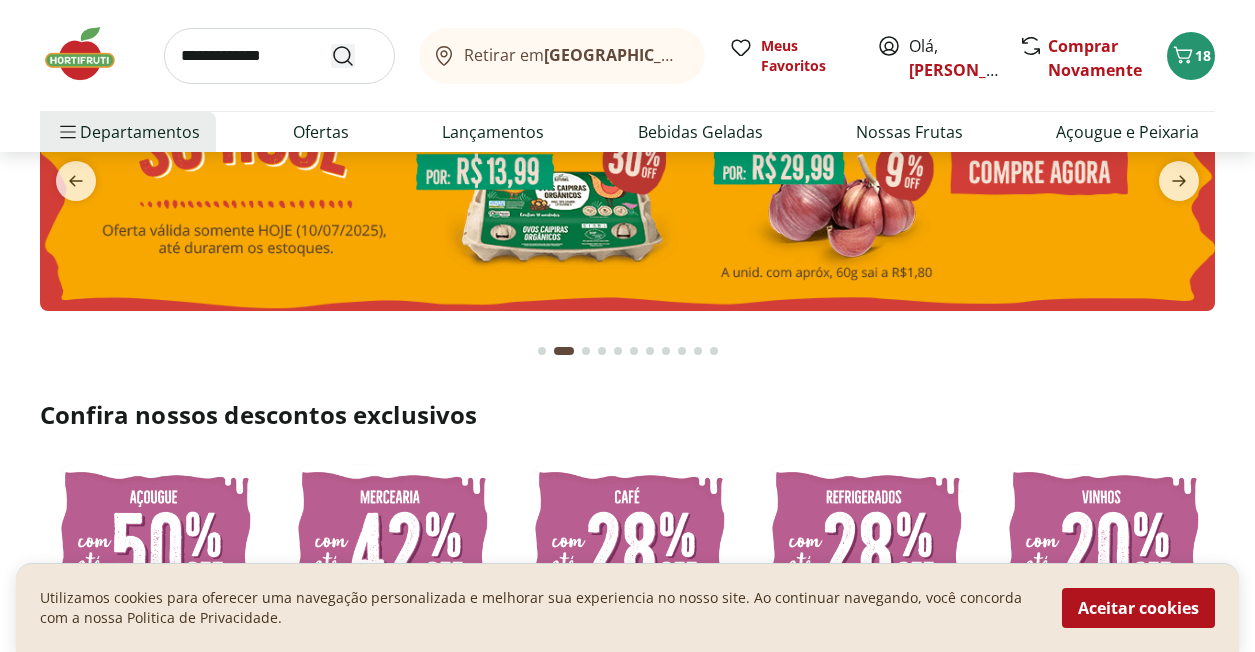 click 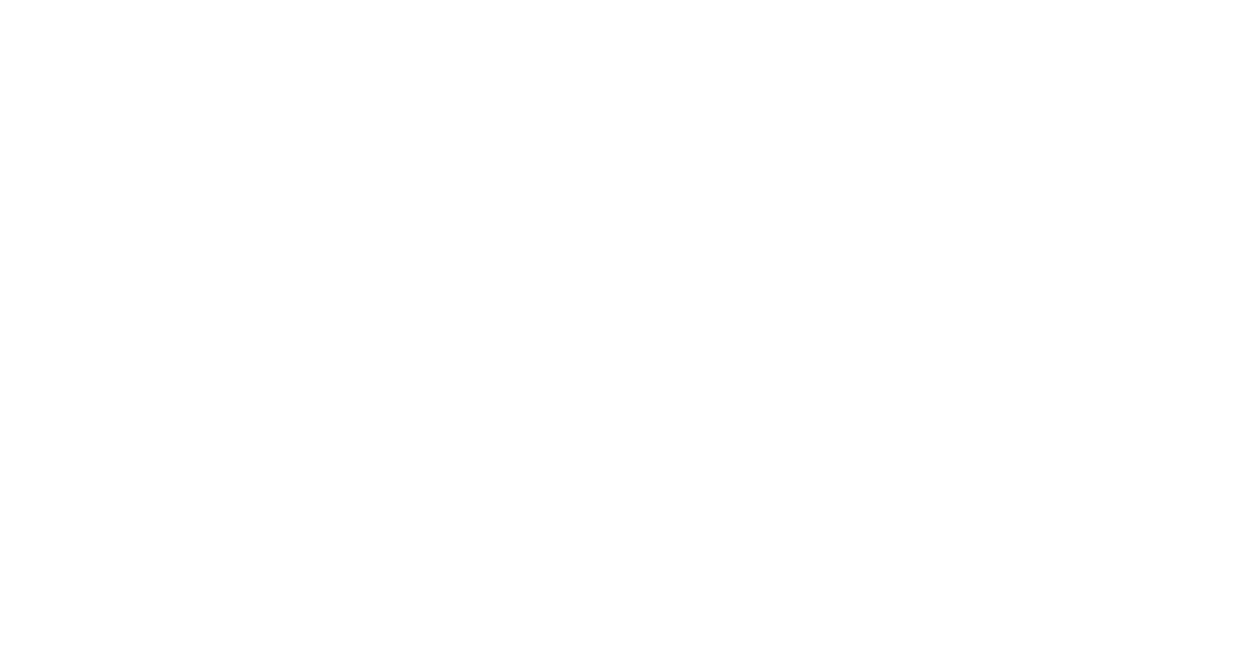 scroll, scrollTop: 0, scrollLeft: 0, axis: both 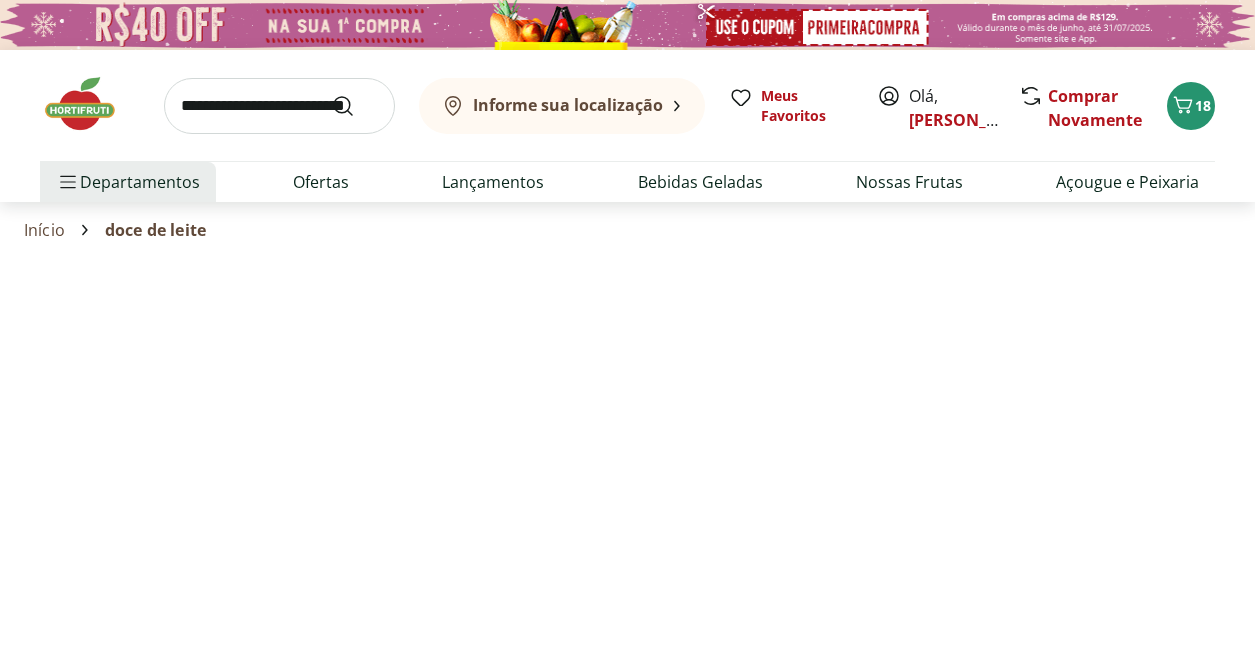 select on "**********" 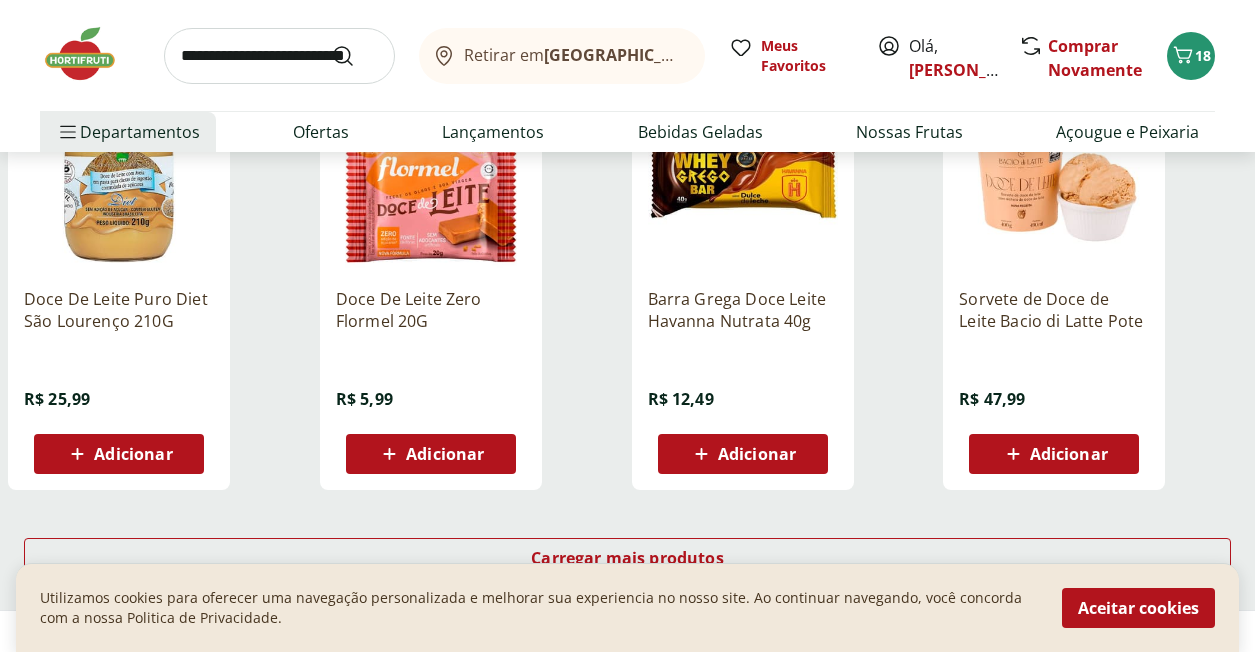 scroll, scrollTop: 1200, scrollLeft: 0, axis: vertical 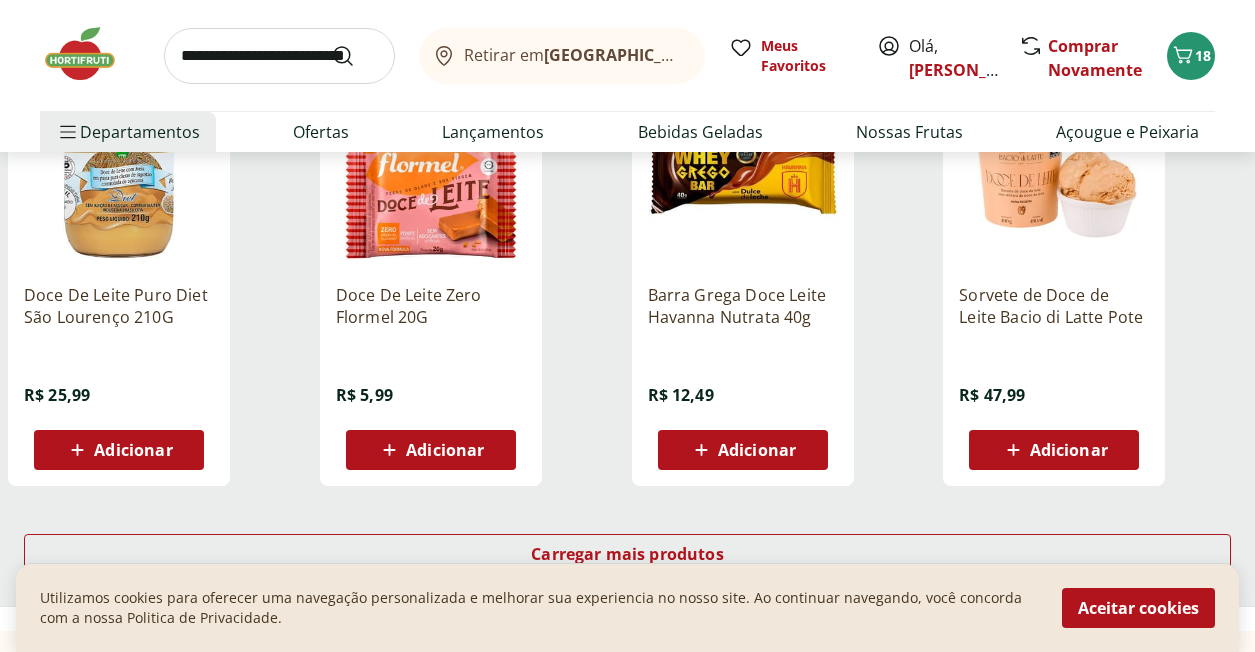click on "Adicionar" at bounding box center (133, 450) 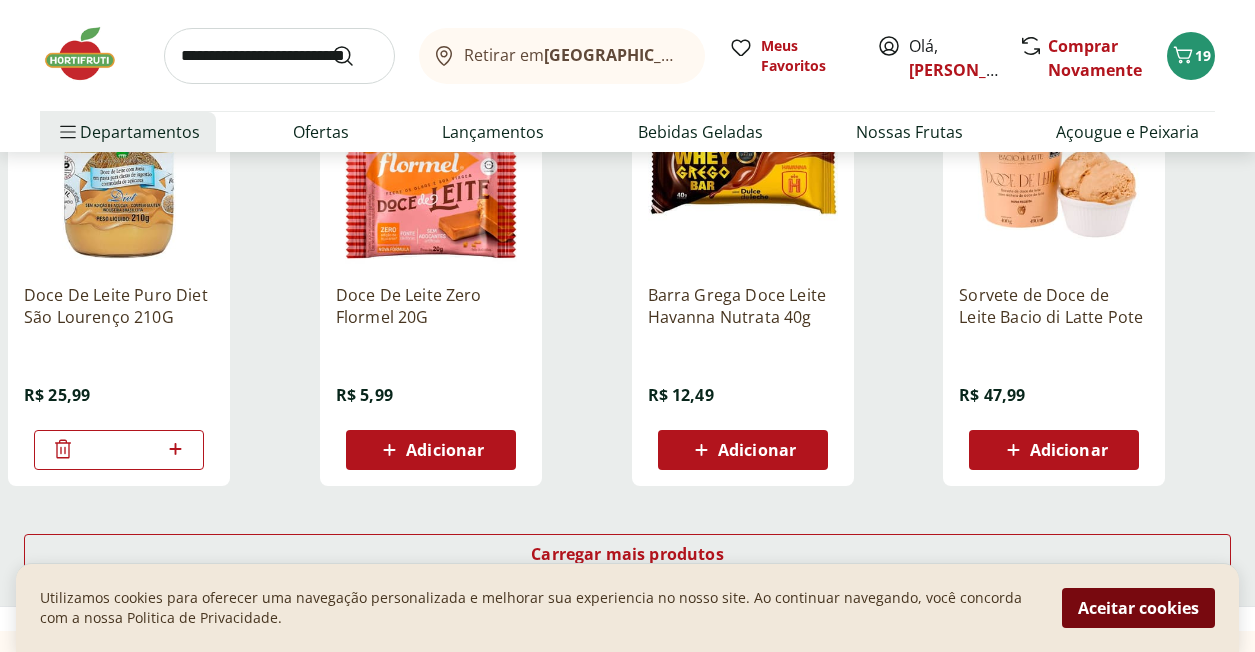 click on "Aceitar cookies" at bounding box center (1138, 608) 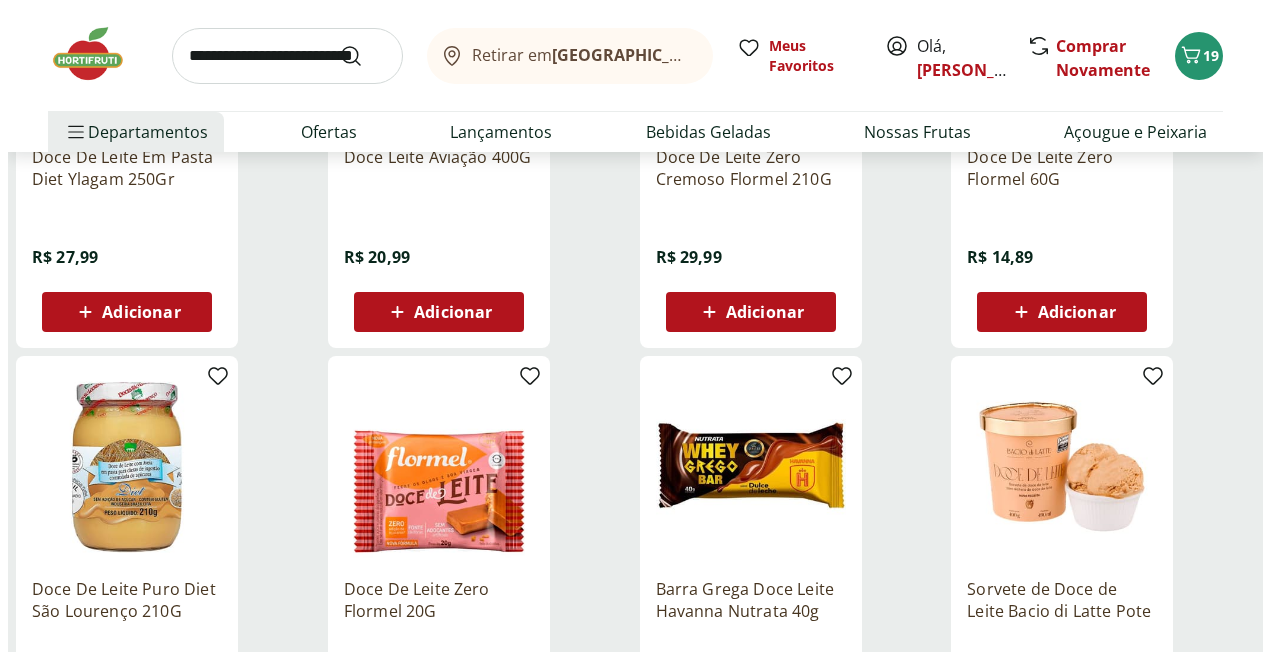 scroll, scrollTop: 900, scrollLeft: 0, axis: vertical 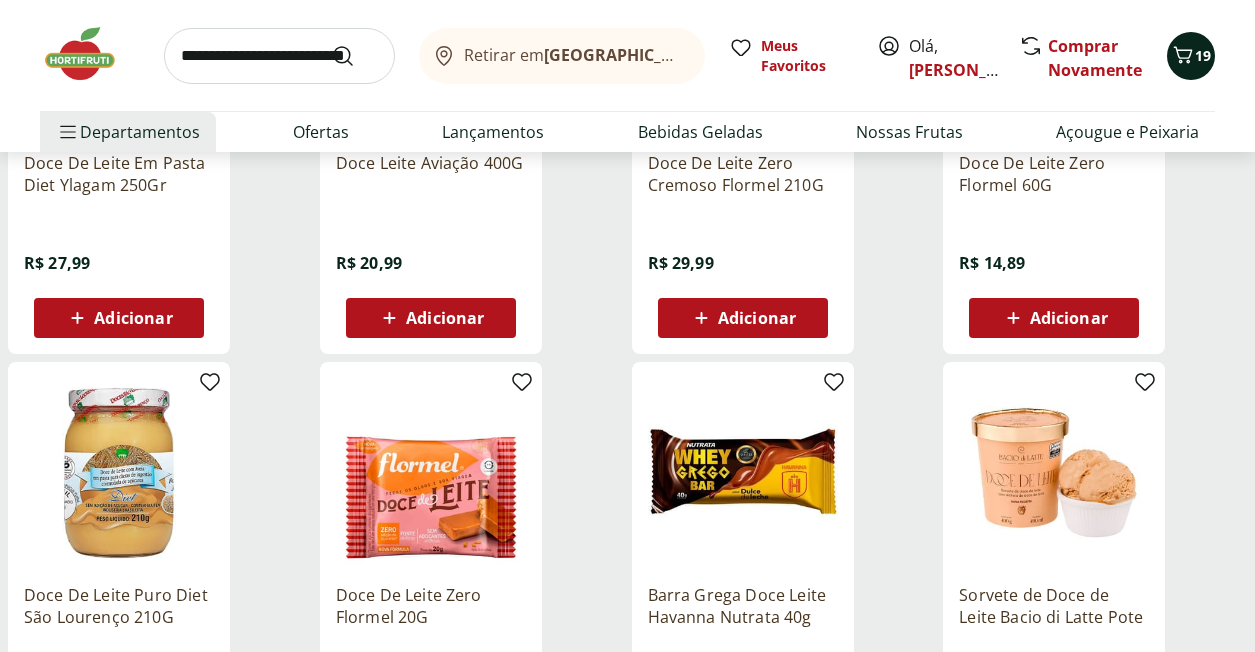 click 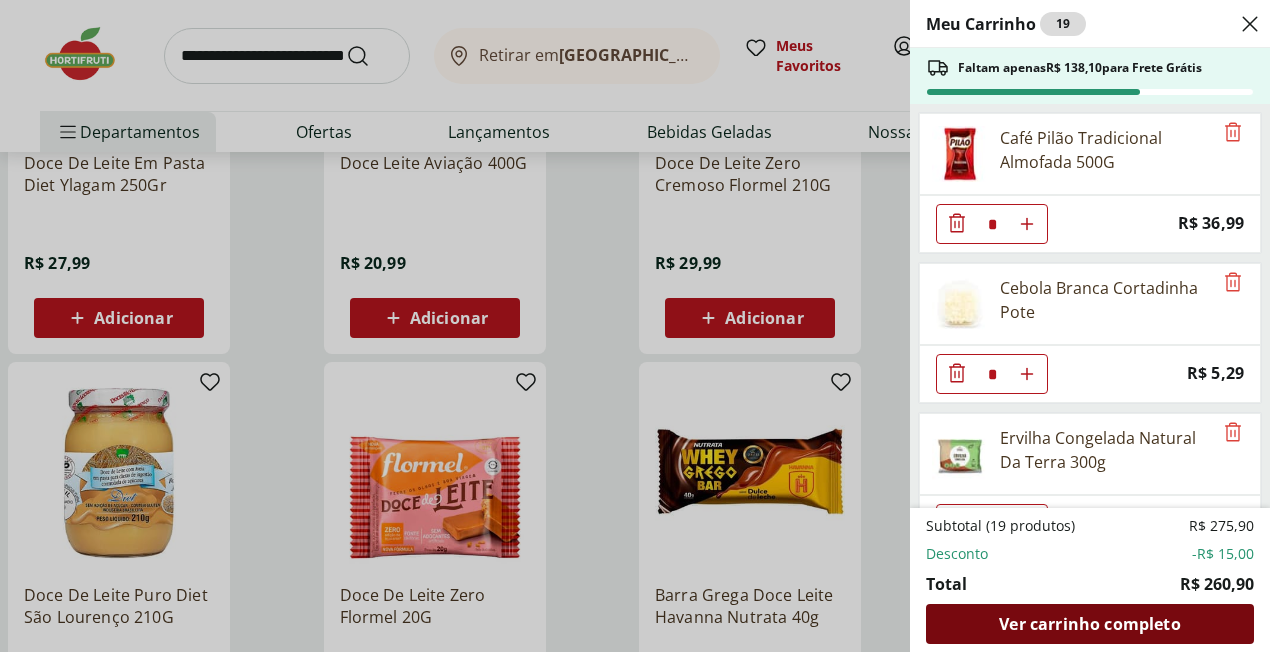 click on "Ver carrinho completo" at bounding box center (1089, 624) 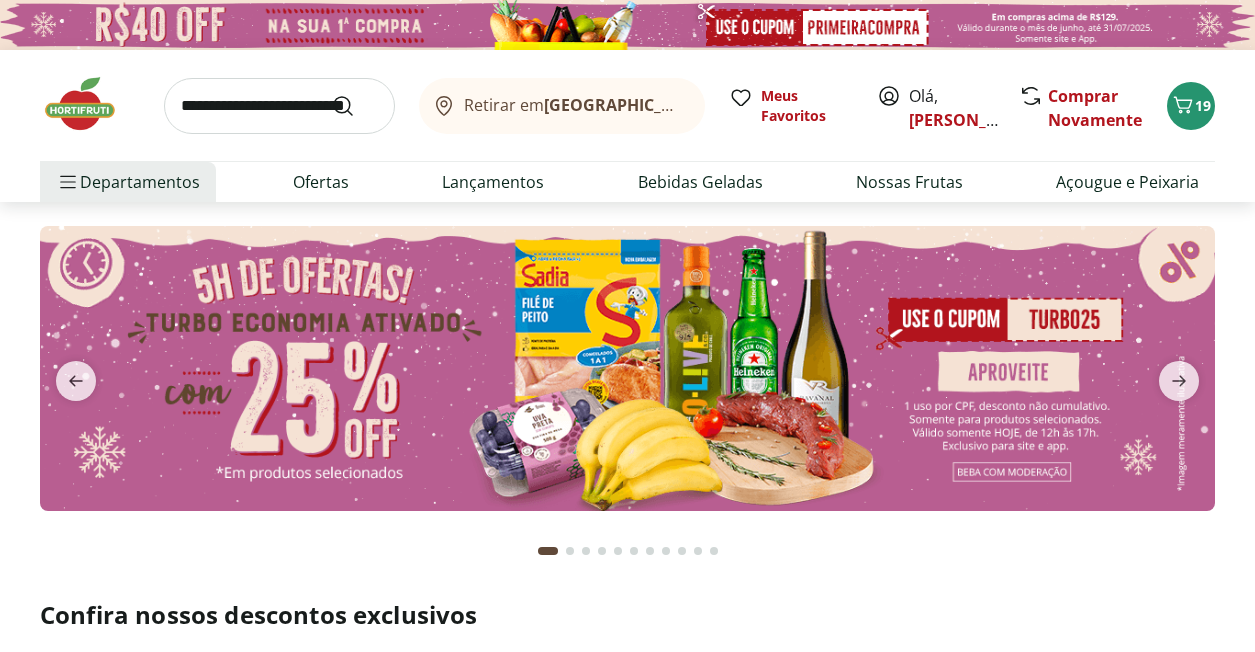 scroll, scrollTop: 0, scrollLeft: 0, axis: both 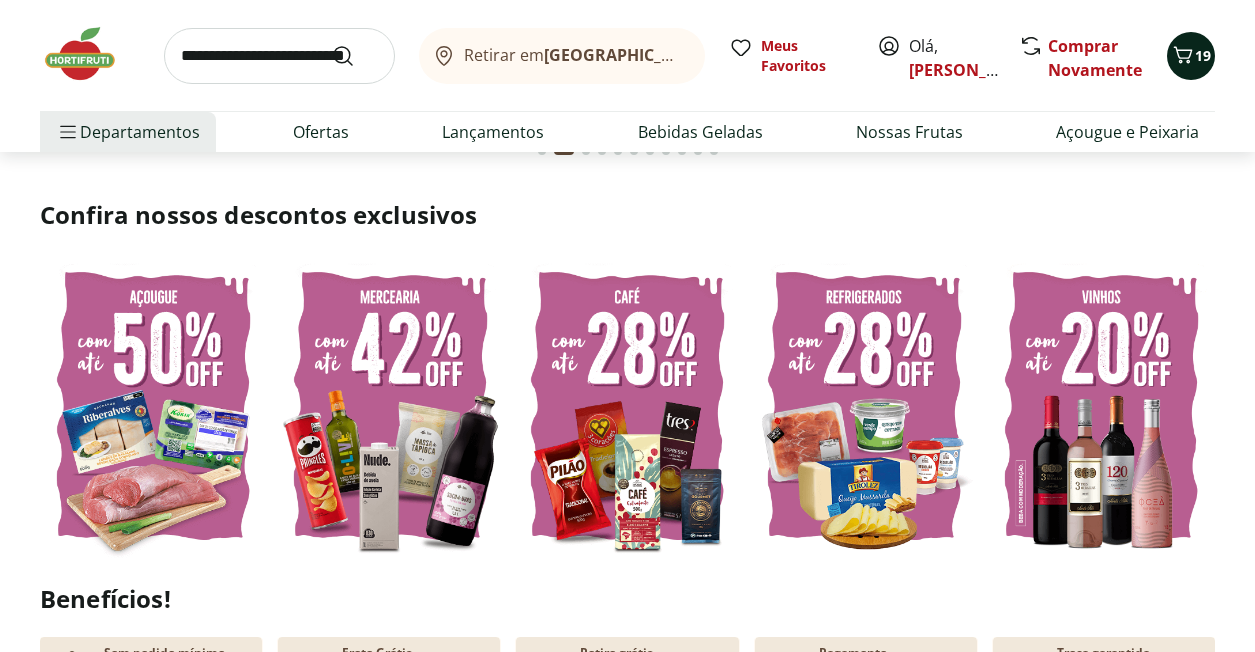 click 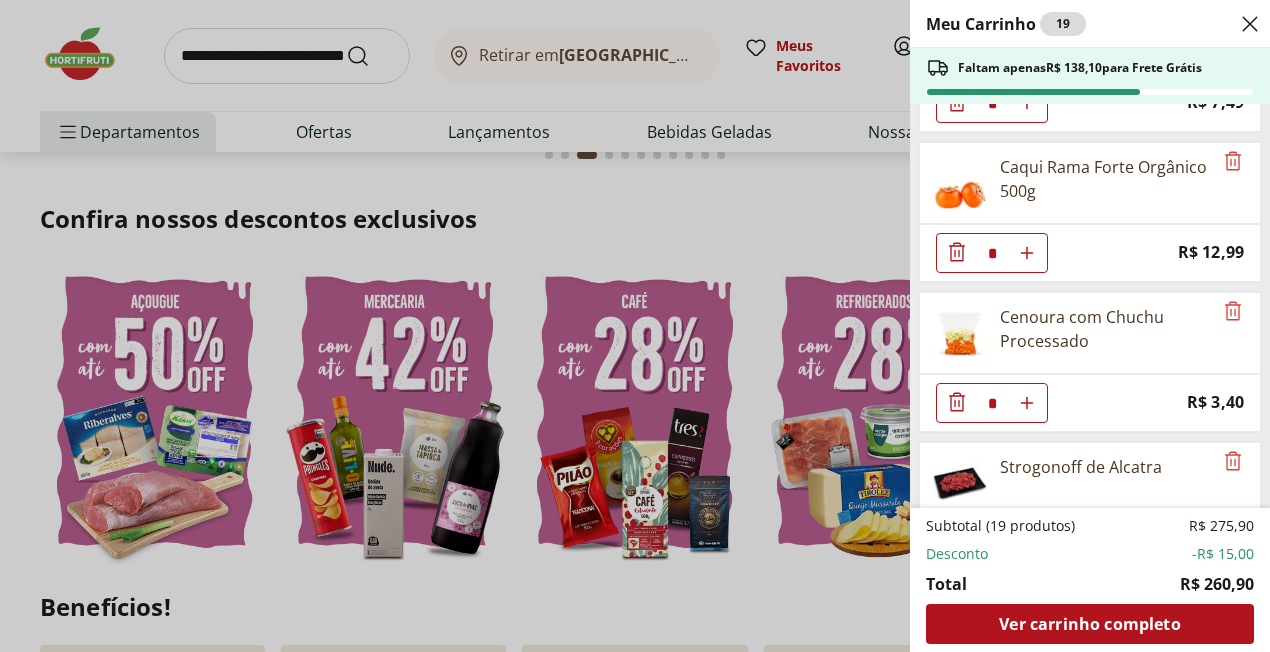 scroll, scrollTop: 1200, scrollLeft: 0, axis: vertical 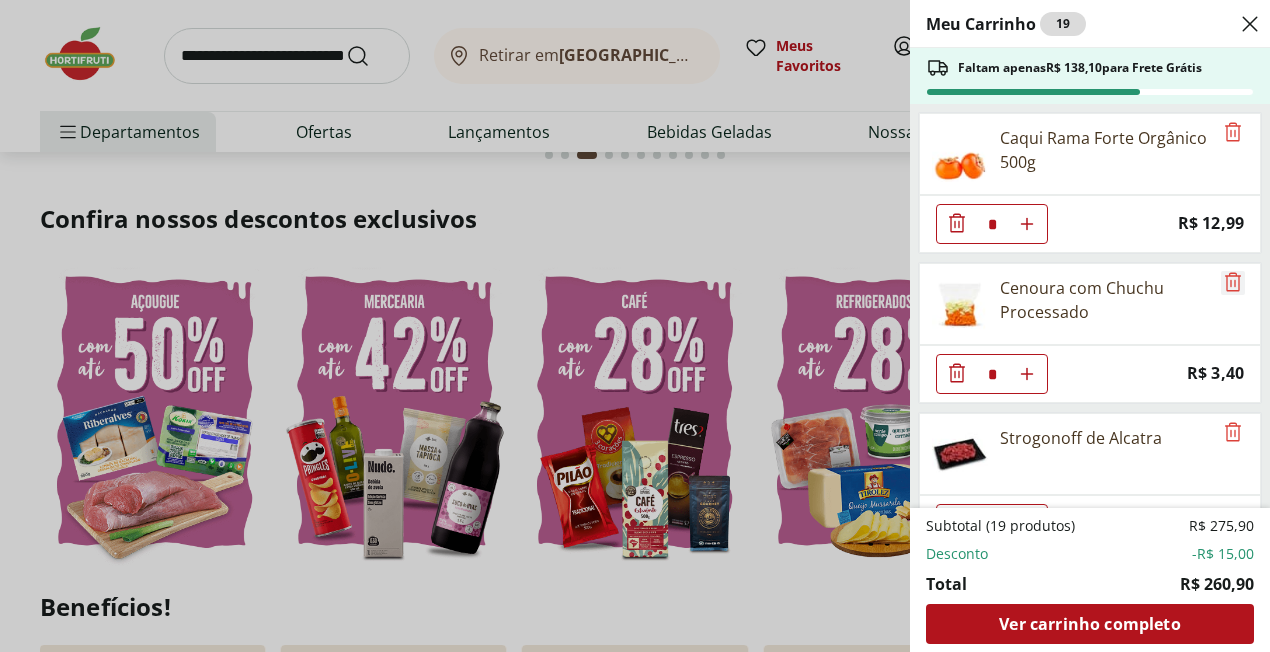 click 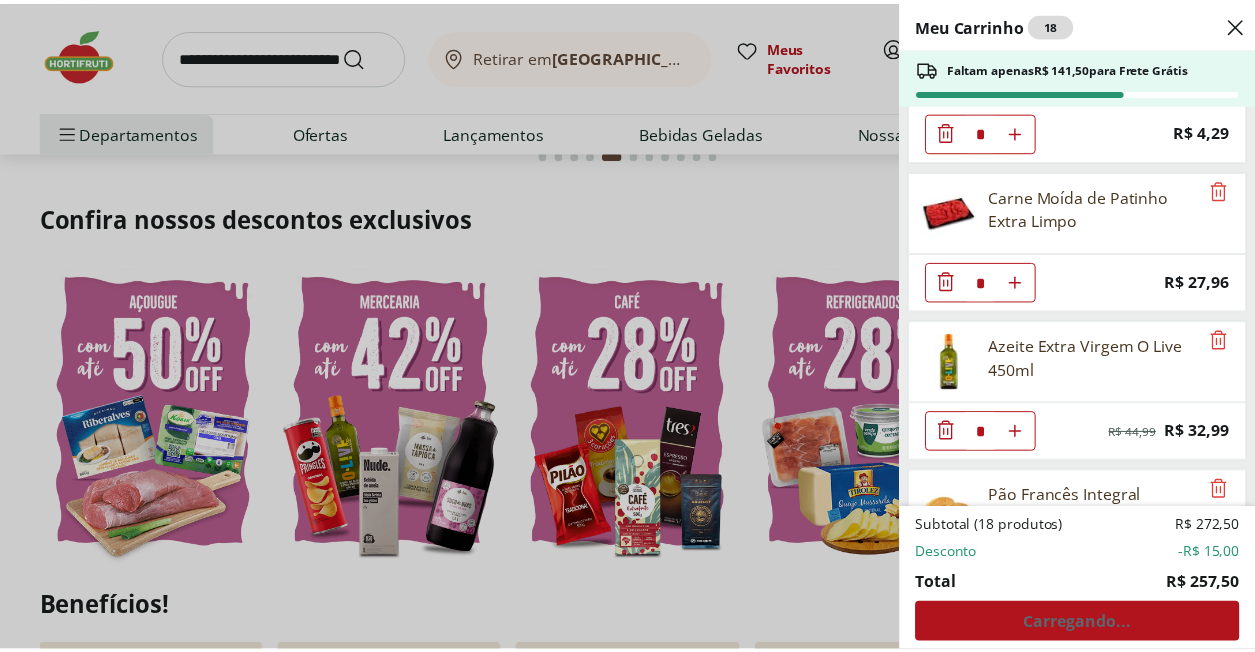 scroll, scrollTop: 1600, scrollLeft: 0, axis: vertical 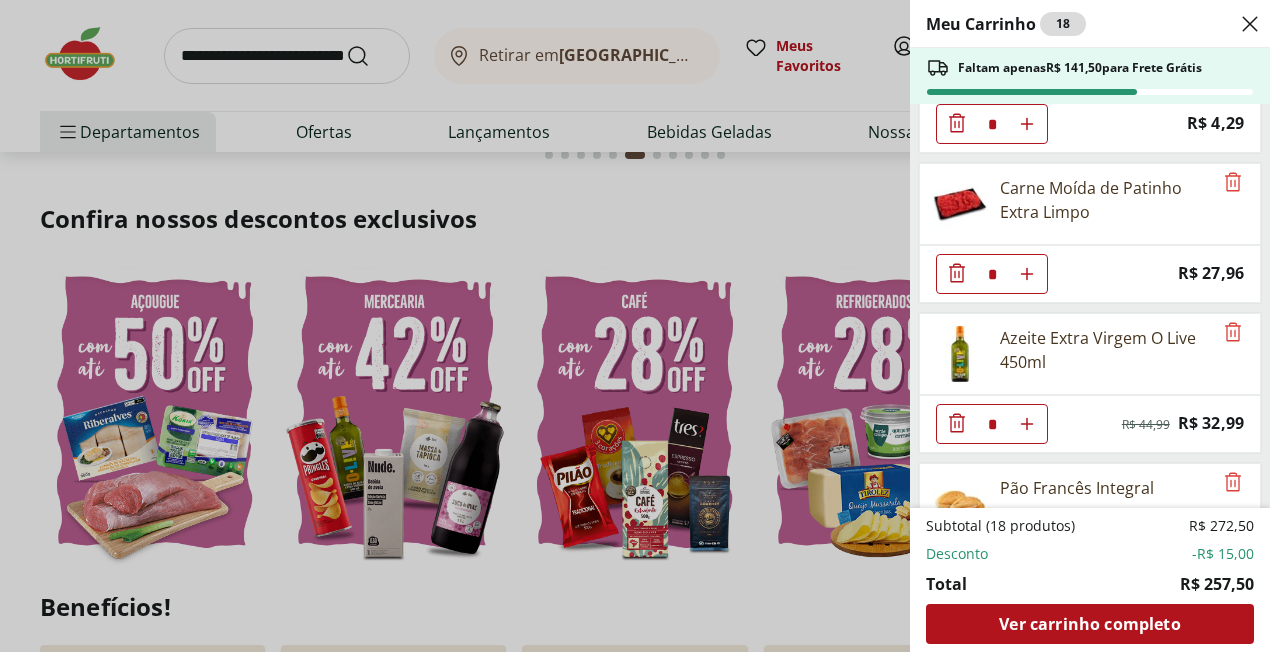 click on "Meu Carrinho 18 Faltam apenas  R$ 141,50  para Frete Grátis Café Pilão Tradicional Almofada 500G * Price: R$ 36,99 Cebola Branca Cortadinha Pote * Price: R$ 5,29 Ervilha Congelada Natural Da Terra 300g * Price: R$ 11,99 Doce De Leite Puro Diet São Lourenço 210G * Price: R$ 25,99 Bisnaguito Plus Vita 300g * Price: R$ 7,99 Coador De Papel Melitta 102 * Price: R$ 5,49 Sobrecoxa de Frango Resfriado Light * Original price: R$ 14,94 Price: R$ 11,94 Alho Poró - Unidade * Price: R$ 7,49 Caqui Rama Forte Orgânico 500g * Price: R$ 12,99 Strogonoff de Alcatra * Price: R$ 39,95 Paio Sadia Perdigão * Price: R$ 4,29 Carne Moída de Patinho Extra Limpo * Price: R$ 27,96 Azeite Extra Virgem O Live 450ml * Original price: R$ 44,99 Price: R$ 32,99 Pão Francês Integral * Price: R$ 1,79 Pão Integral Sem Casca 450G PlusVita * Price: R$ 18,99 Subtotal (18 produtos) R$ 272,50 Desconto -R$ 15,00 Total R$ 257,50 Ver carrinho completo" at bounding box center (635, 326) 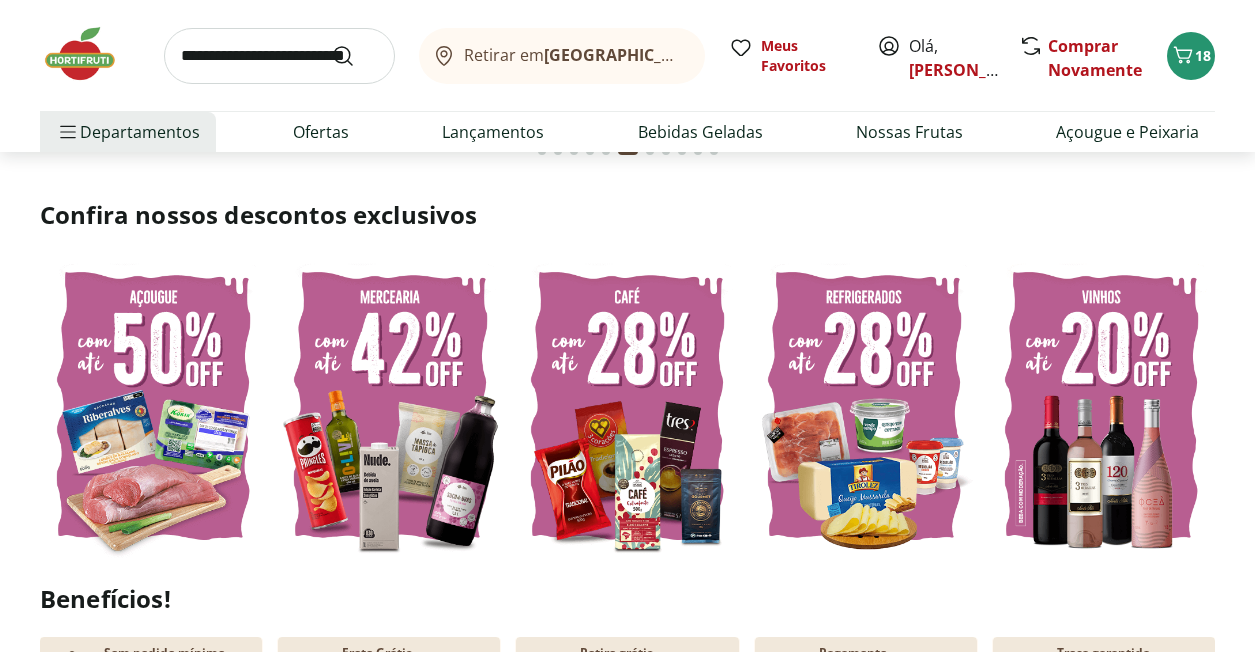 click at bounding box center [279, 56] 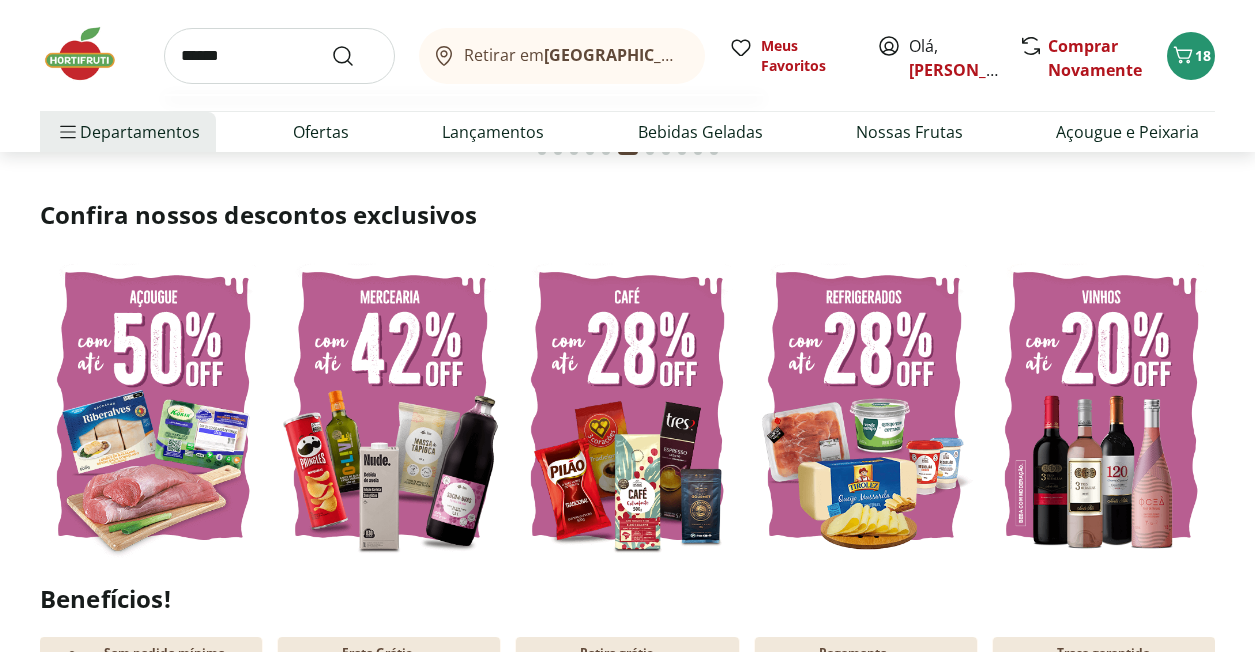 type on "******" 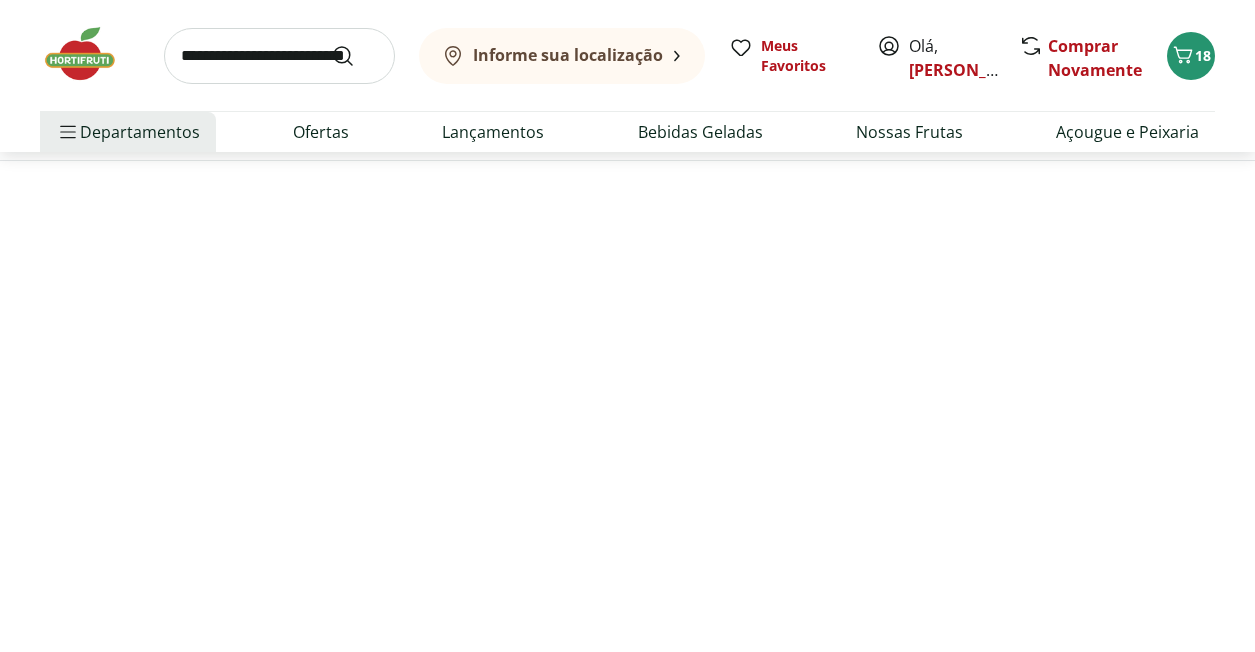 scroll, scrollTop: 0, scrollLeft: 0, axis: both 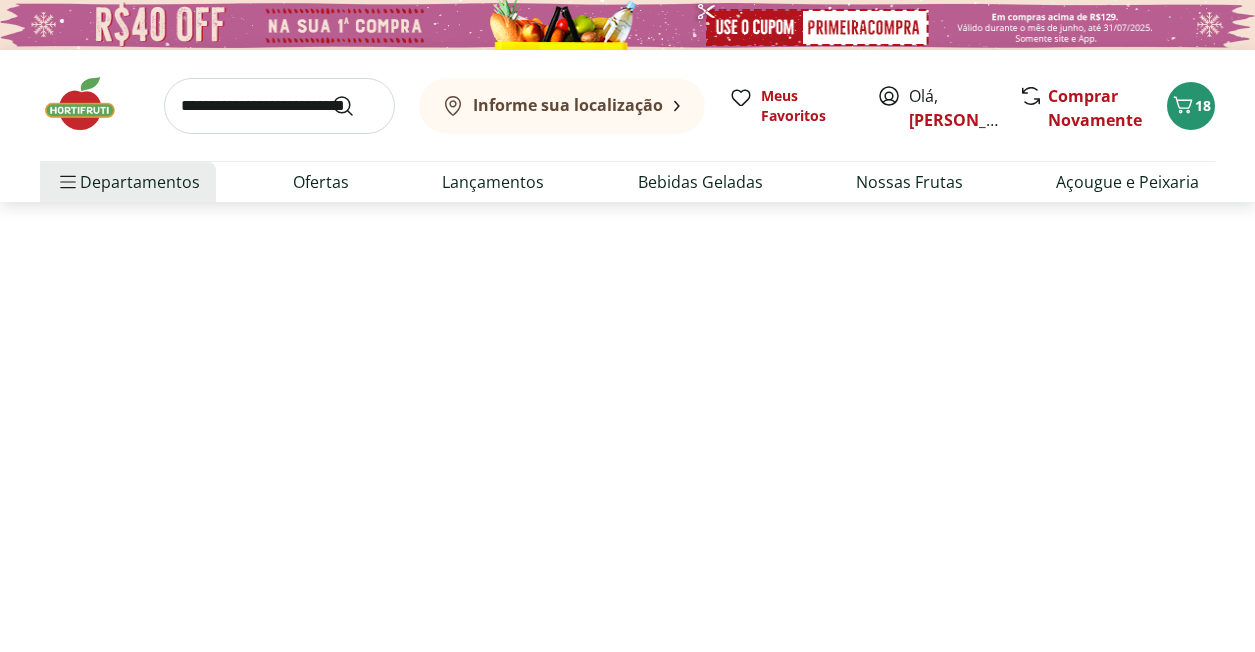 select on "**********" 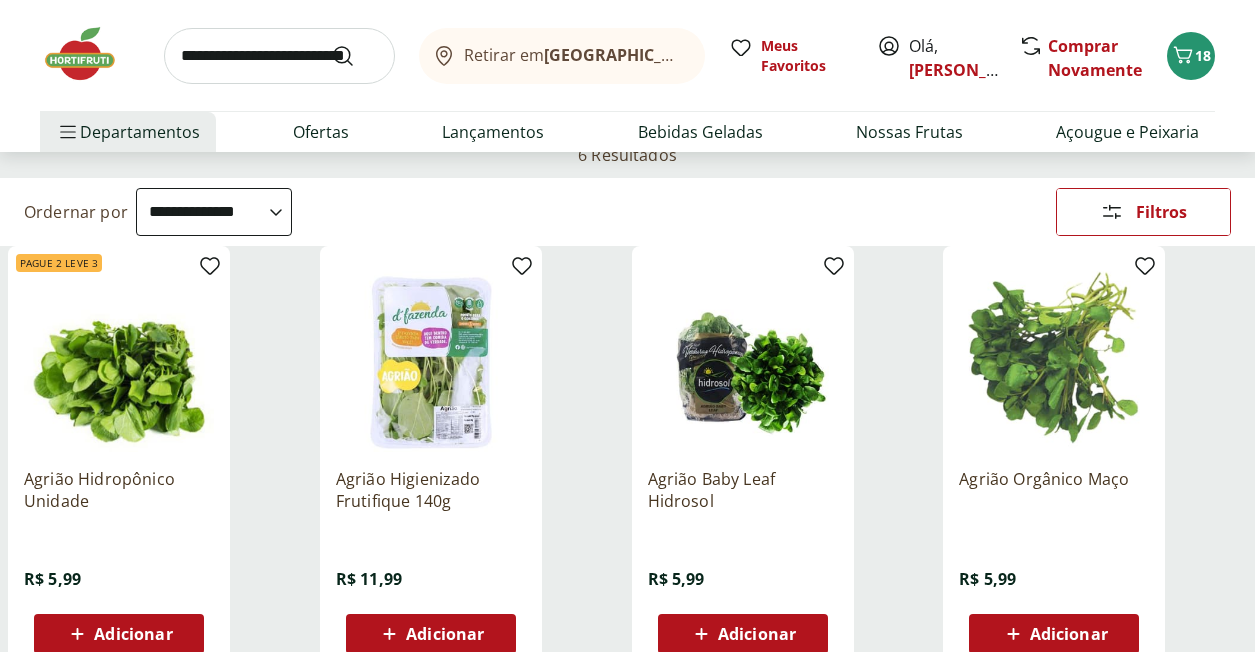 scroll, scrollTop: 200, scrollLeft: 0, axis: vertical 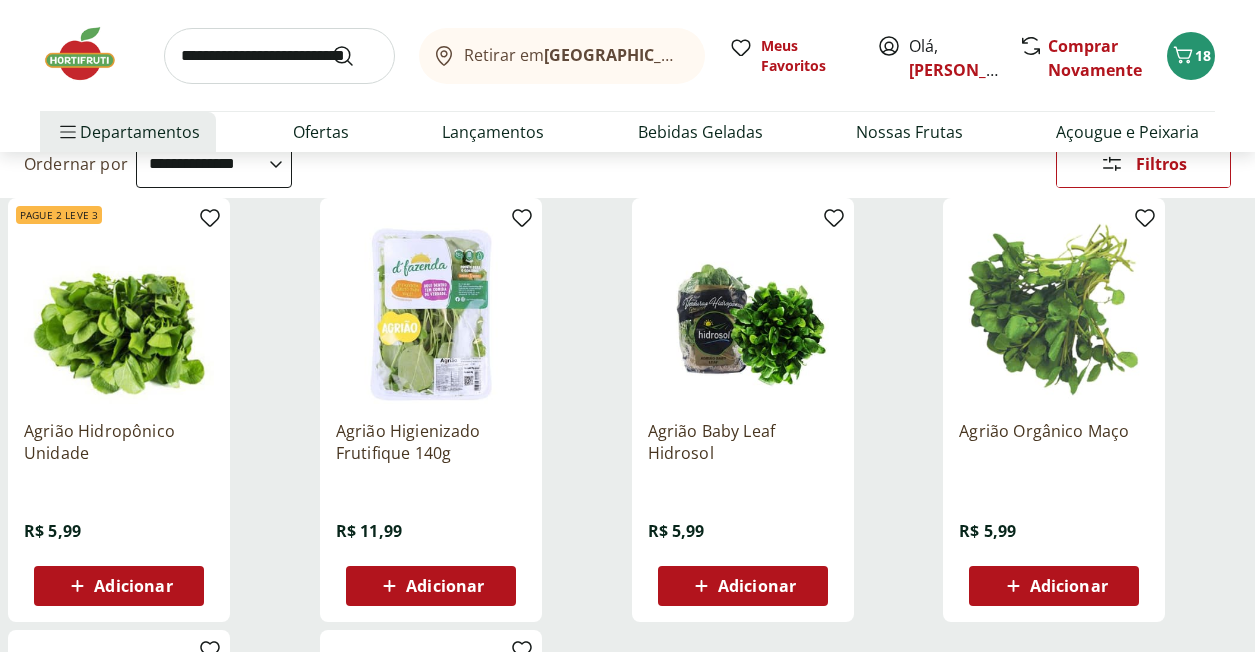 click on "Adicionar" at bounding box center [757, 586] 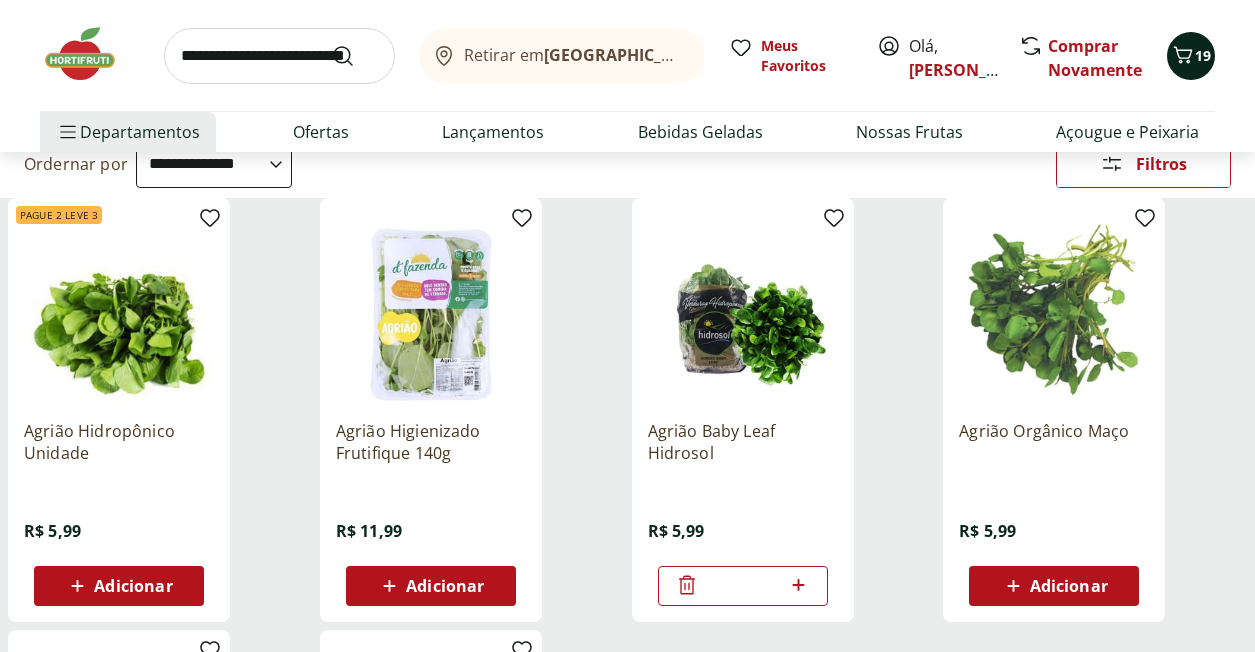 click on "19" at bounding box center (1191, 56) 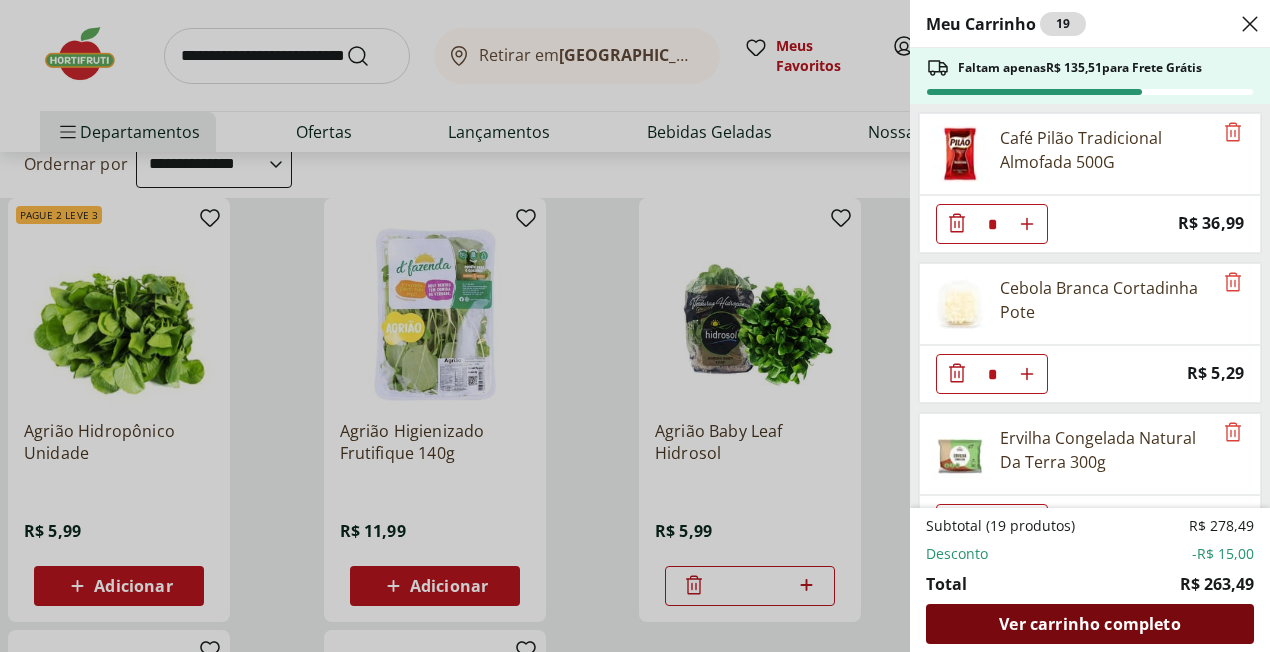 click on "Ver carrinho completo" at bounding box center (1089, 624) 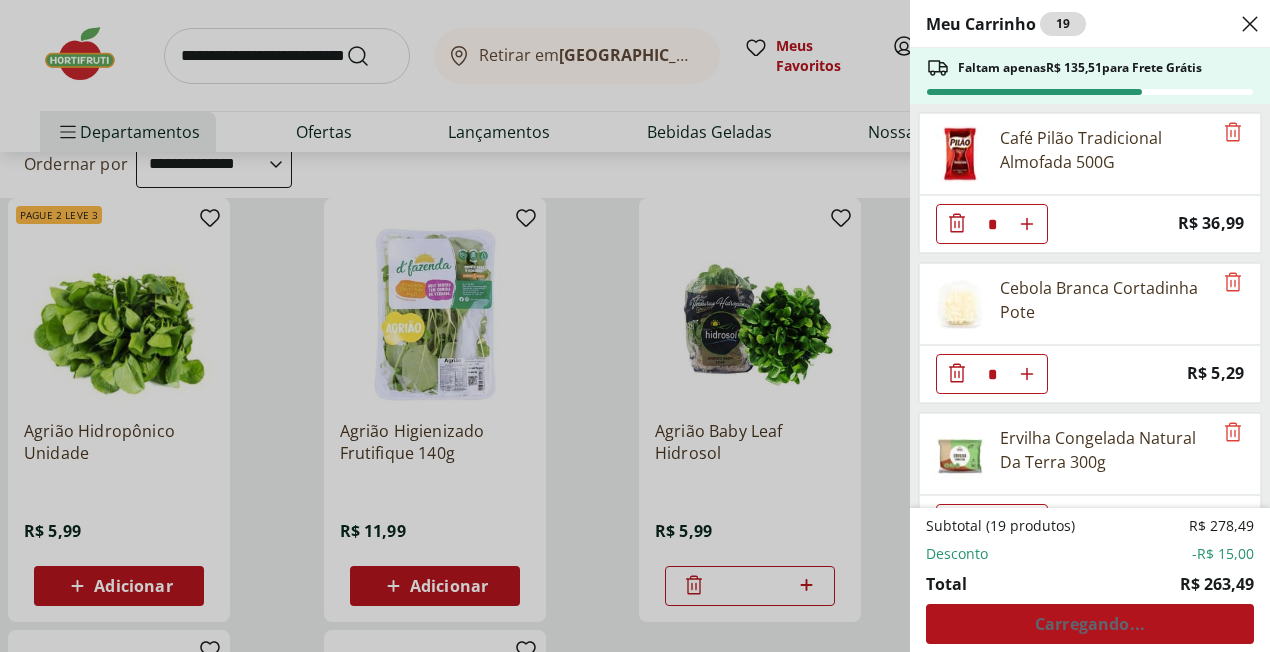 click on "Meu Carrinho 19 Faltam apenas  R$ 135,51  para Frete Grátis Café Pilão Tradicional Almofada 500G * Price: R$ 36,99 Cebola Branca Cortadinha Pote * Price: R$ 5,29 Ervilha Congelada Natural Da Terra 300g * Price: R$ 11,99 Doce De Leite Puro Diet São Lourenço 210G * Price: R$ 25,99 Agrião Baby Leaf Hidrosol * Price: R$ 5,99 Bisnaguito Plus Vita 300g * Price: R$ 7,99 Coador De Papel Melitta 102 * Price: R$ 5,49 Sobrecoxa de Frango Resfriado Light * Original price: R$ 14,94 Price: R$ 11,94 Alho Poró - Unidade * Price: R$ 7,49 Caqui Rama Forte Orgânico 500g * Price: R$ 12,99 Strogonoff de Alcatra * Price: R$ 39,95 Paio Sadia Perdigão * Price: R$ 4,29 Carne Moída de Patinho Extra Limpo * Price: R$ 27,96 Azeite Extra Virgem O Live 450ml * Original price: R$ 44,99 Price: R$ 32,99 Pão Francês Integral * Price: R$ 1,79 Pão Integral Sem Casca 450G PlusVita * Price: R$ 18,99 Subtotal (19 produtos) R$ 278,49 Desconto -R$ 15,00 Total R$ 263,49 Carregando..." at bounding box center (635, 326) 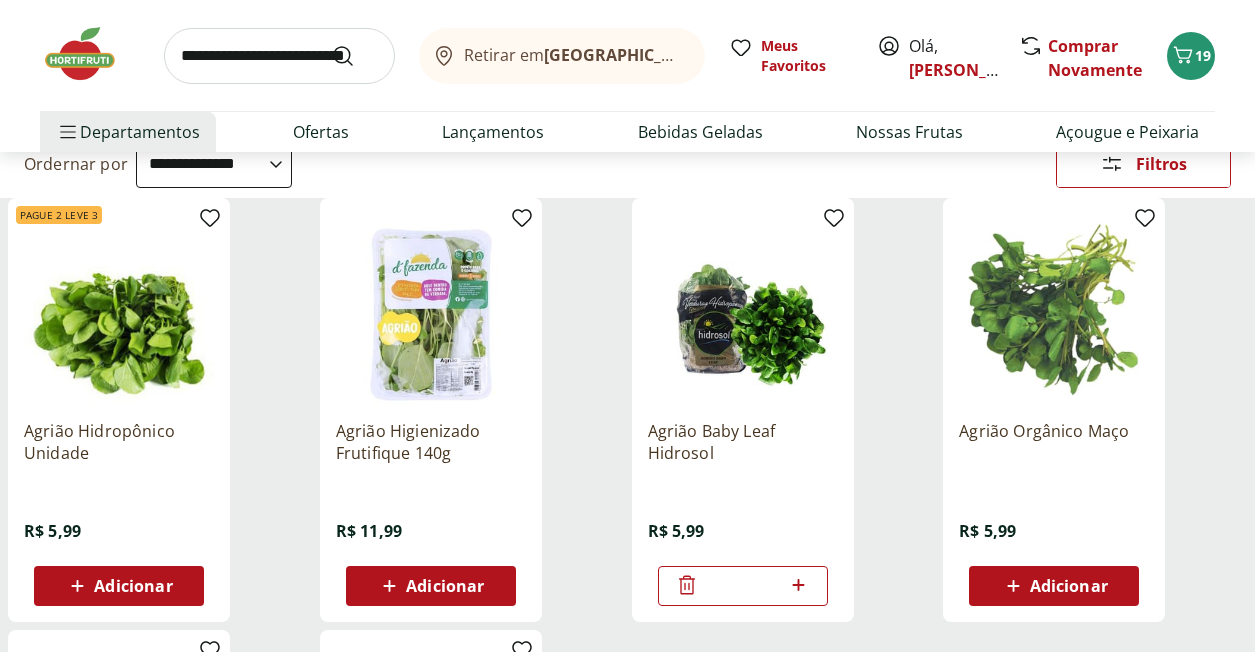 click at bounding box center (279, 56) 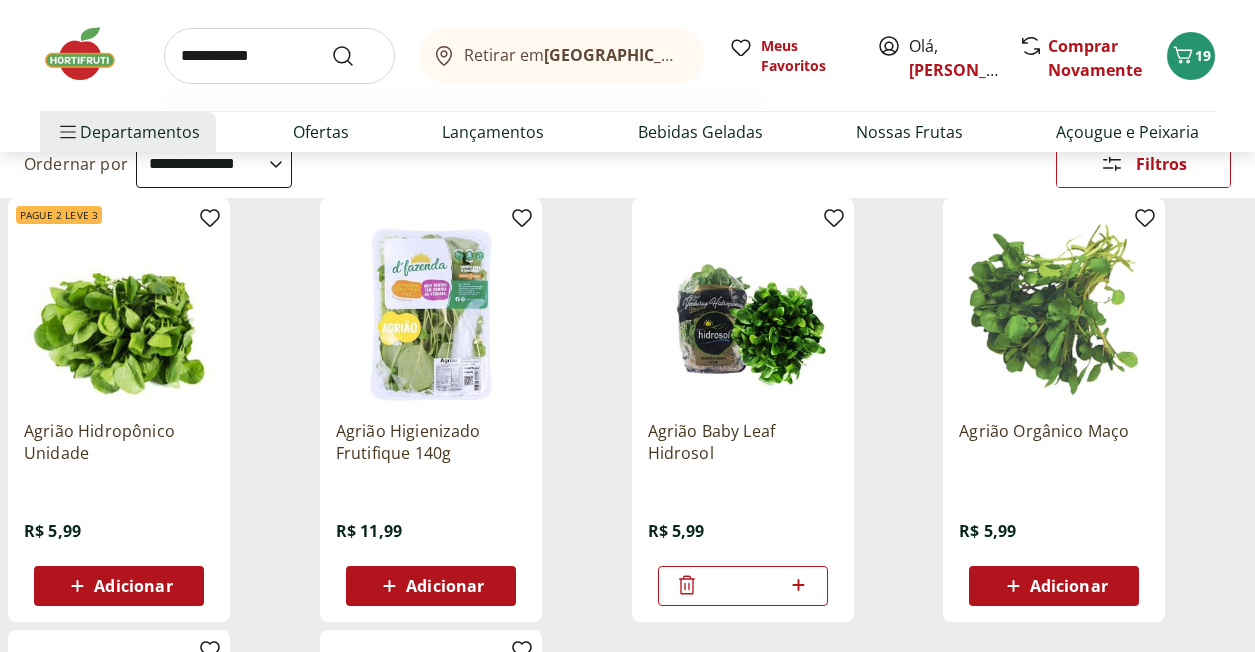 type on "**********" 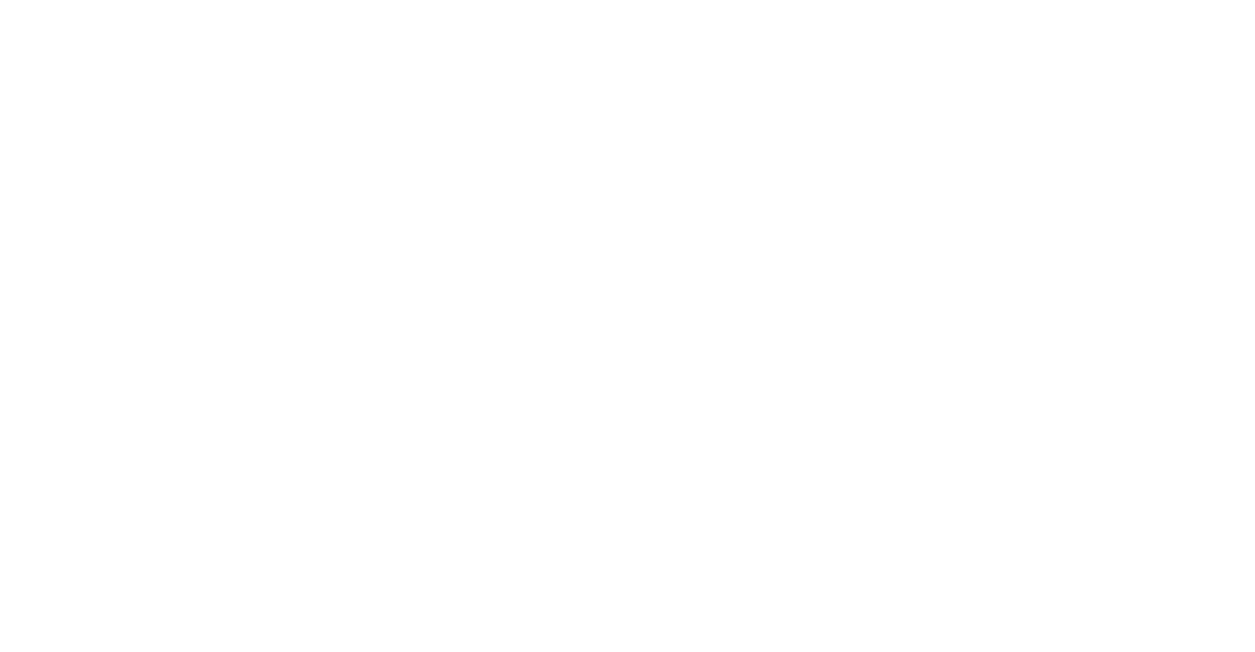 scroll, scrollTop: 0, scrollLeft: 0, axis: both 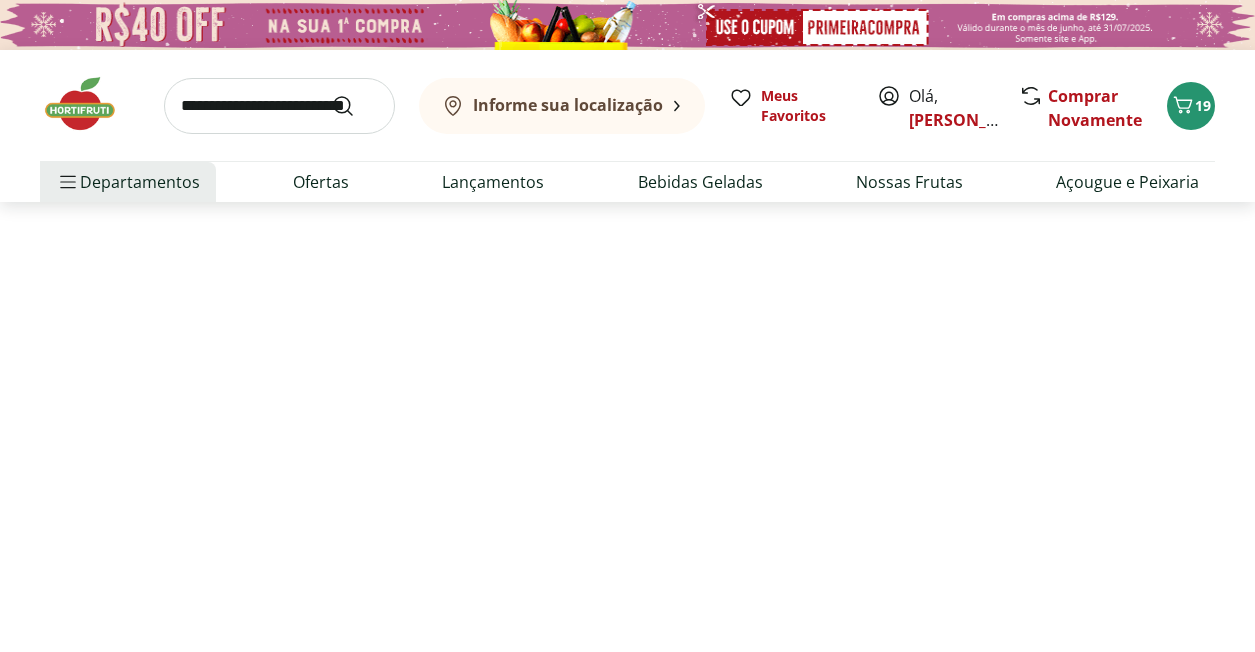 select on "**********" 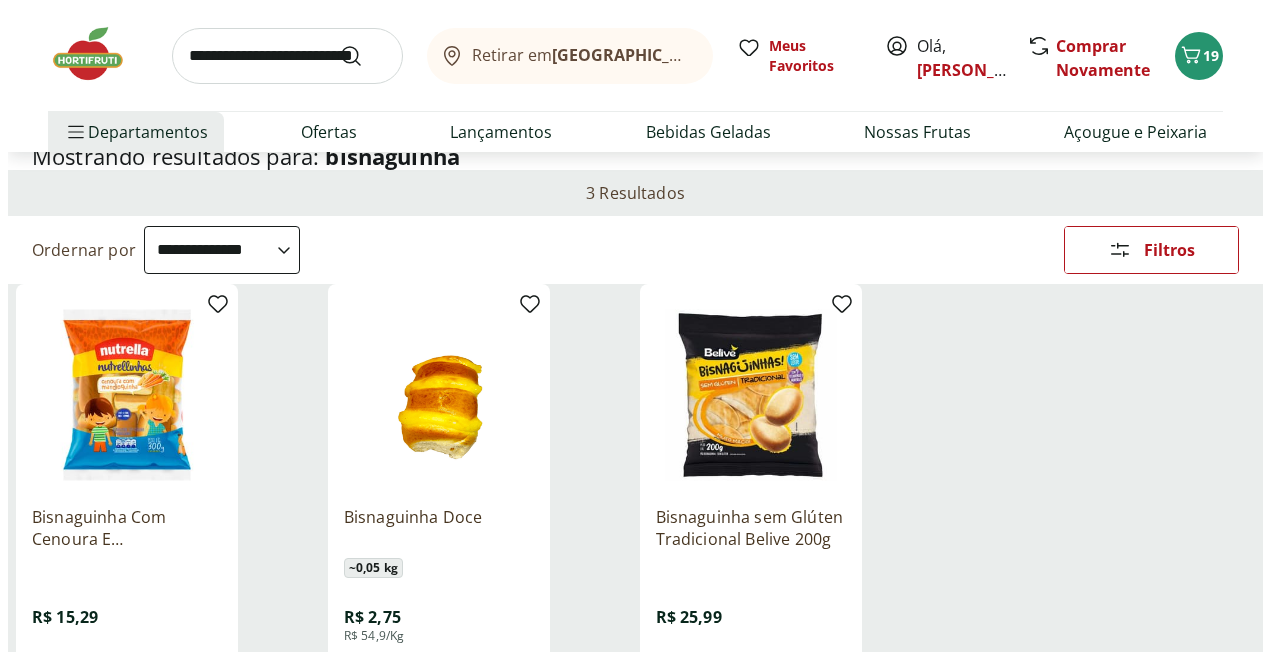 scroll, scrollTop: 100, scrollLeft: 0, axis: vertical 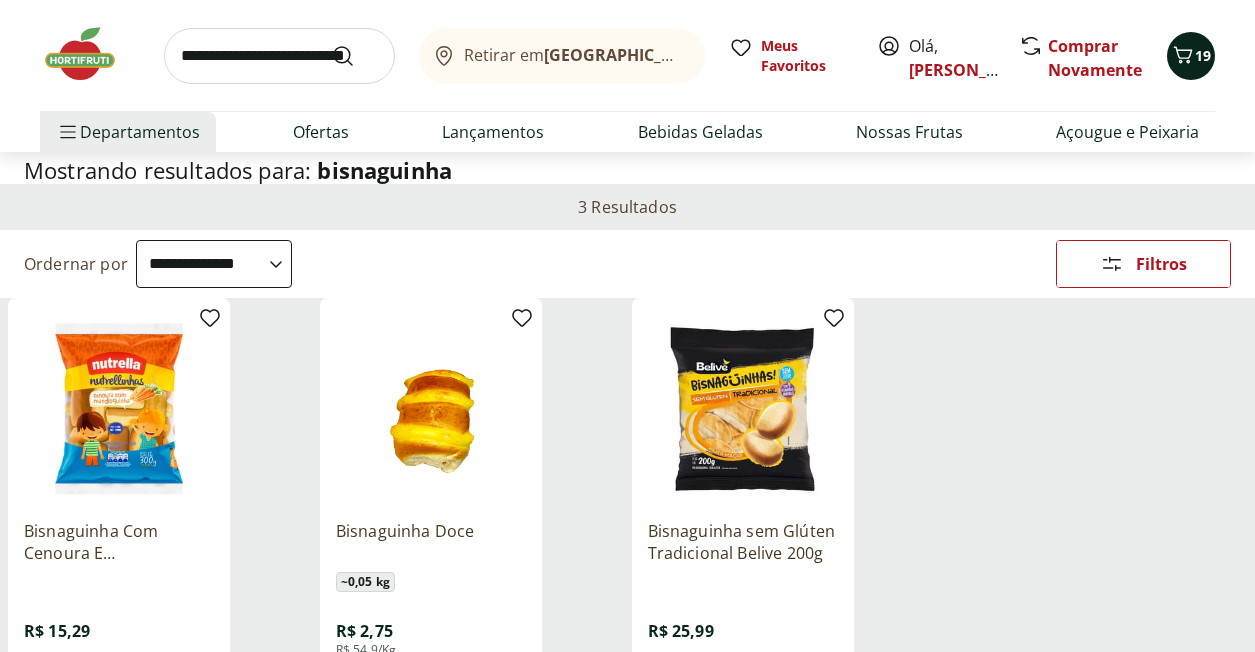 click on "19" at bounding box center [1191, 56] 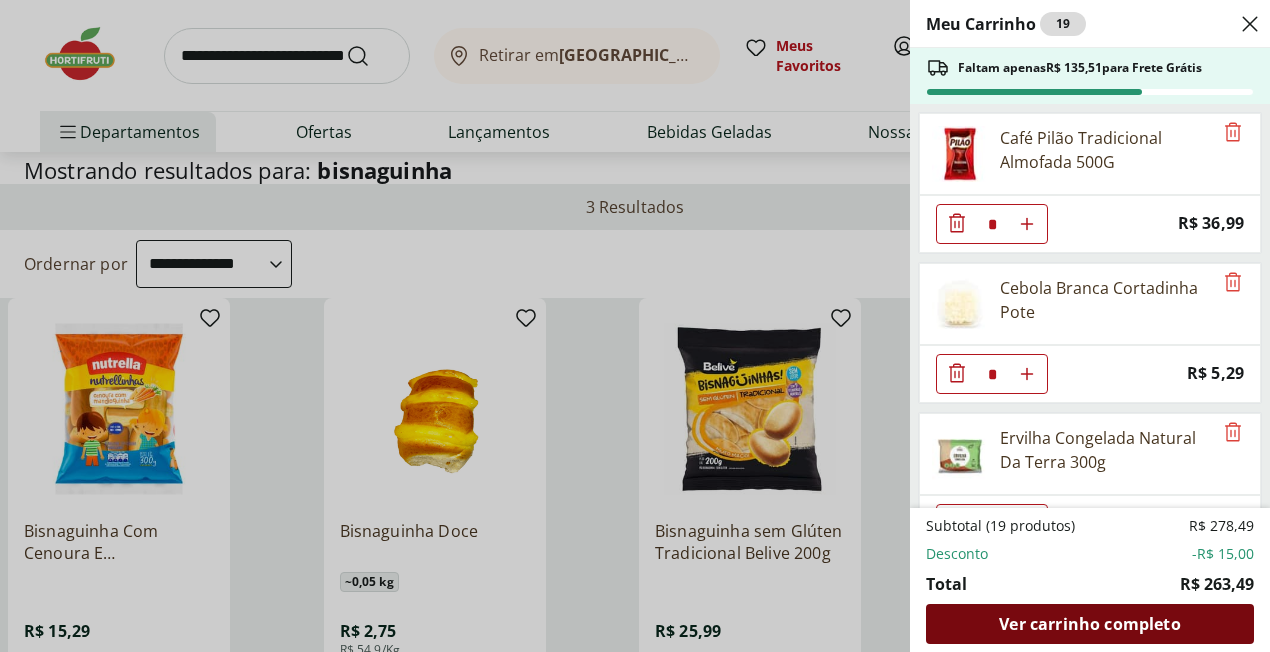click on "Ver carrinho completo" at bounding box center [1089, 624] 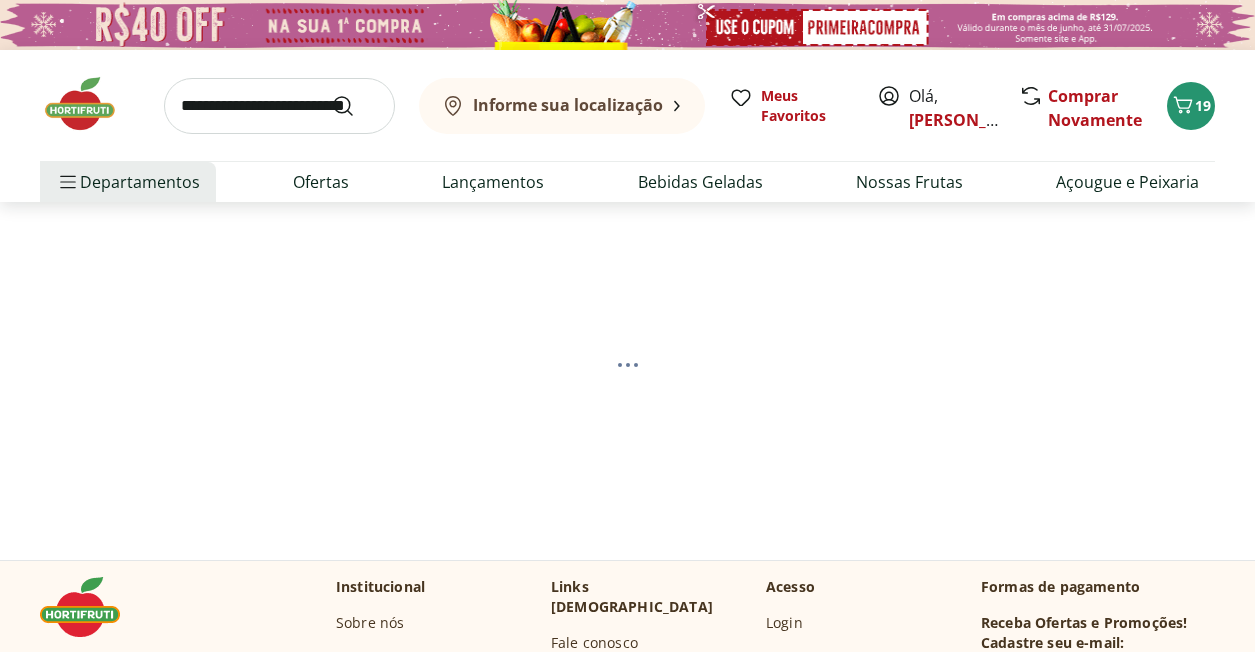 scroll, scrollTop: 0, scrollLeft: 0, axis: both 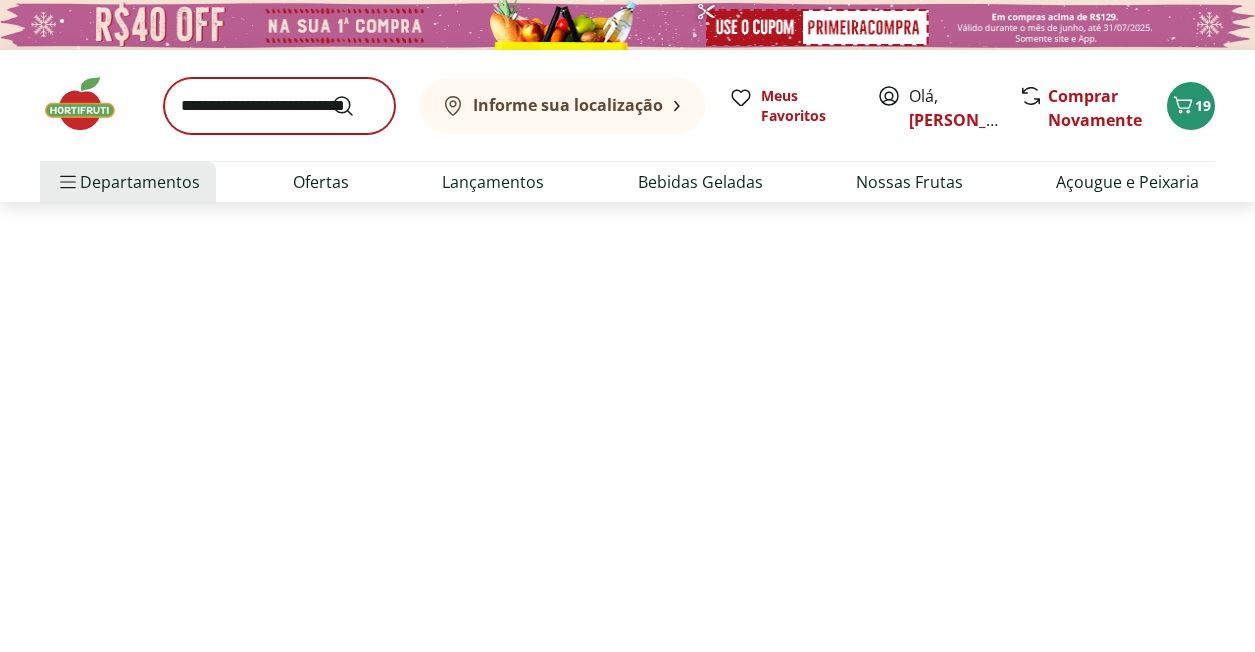 select on "**********" 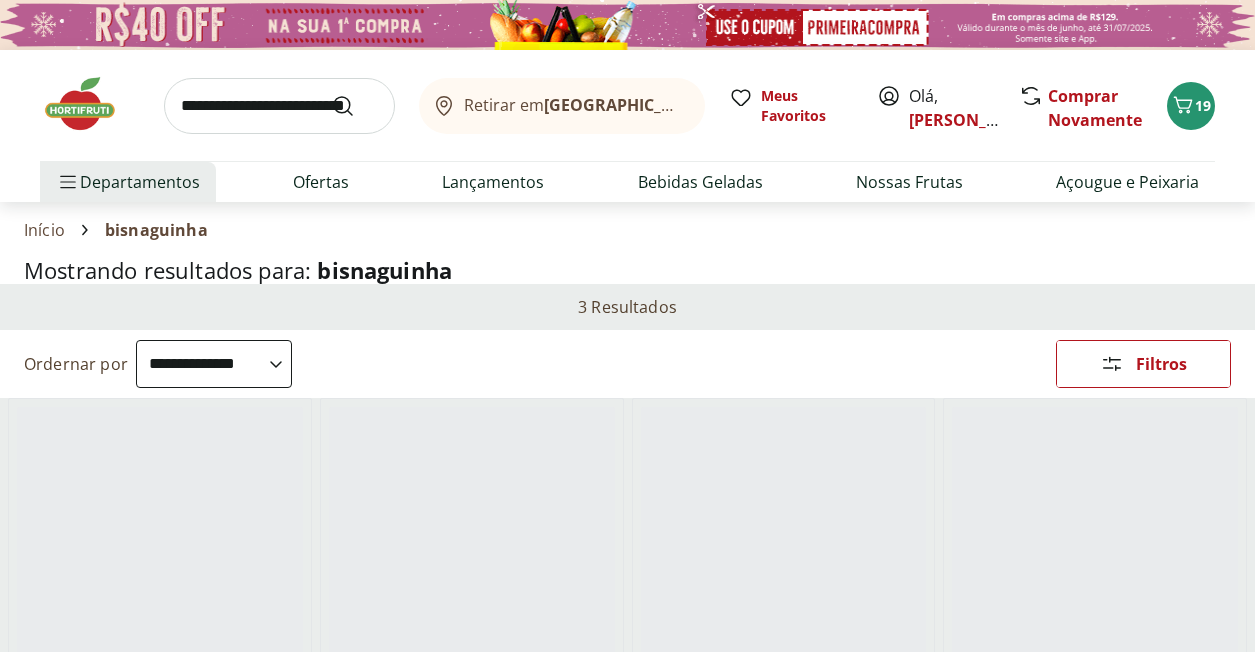 click at bounding box center (279, 106) 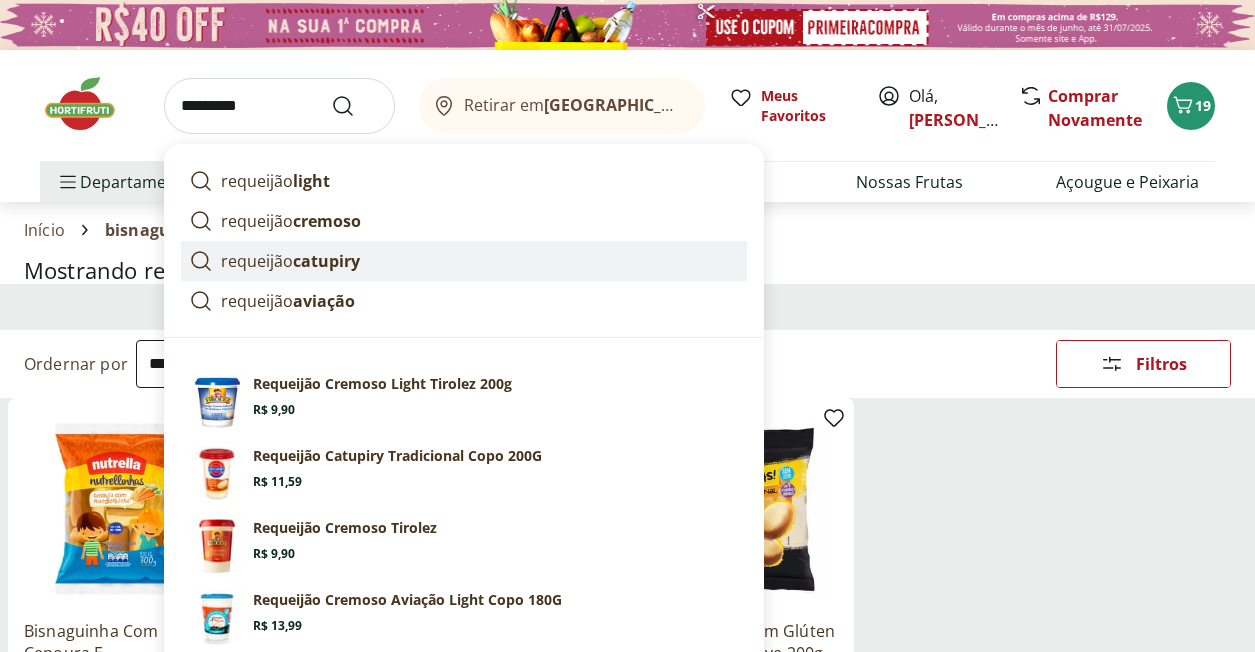 scroll, scrollTop: 100, scrollLeft: 0, axis: vertical 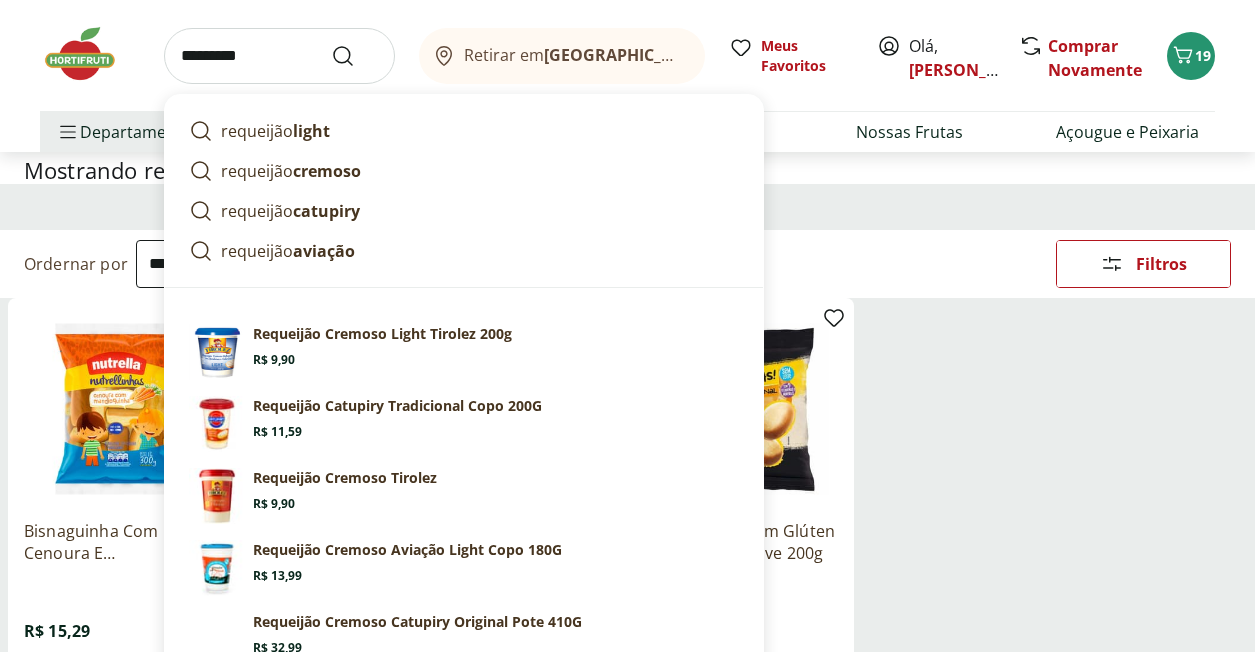 type on "*********" 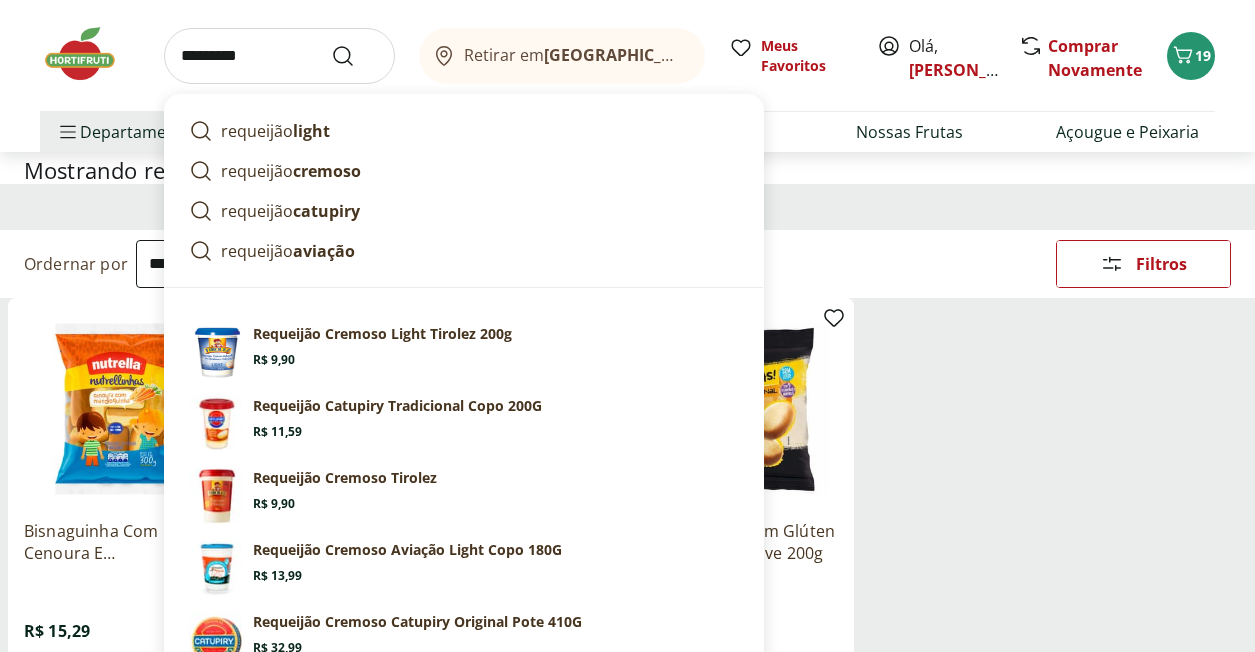 click at bounding box center (355, 56) 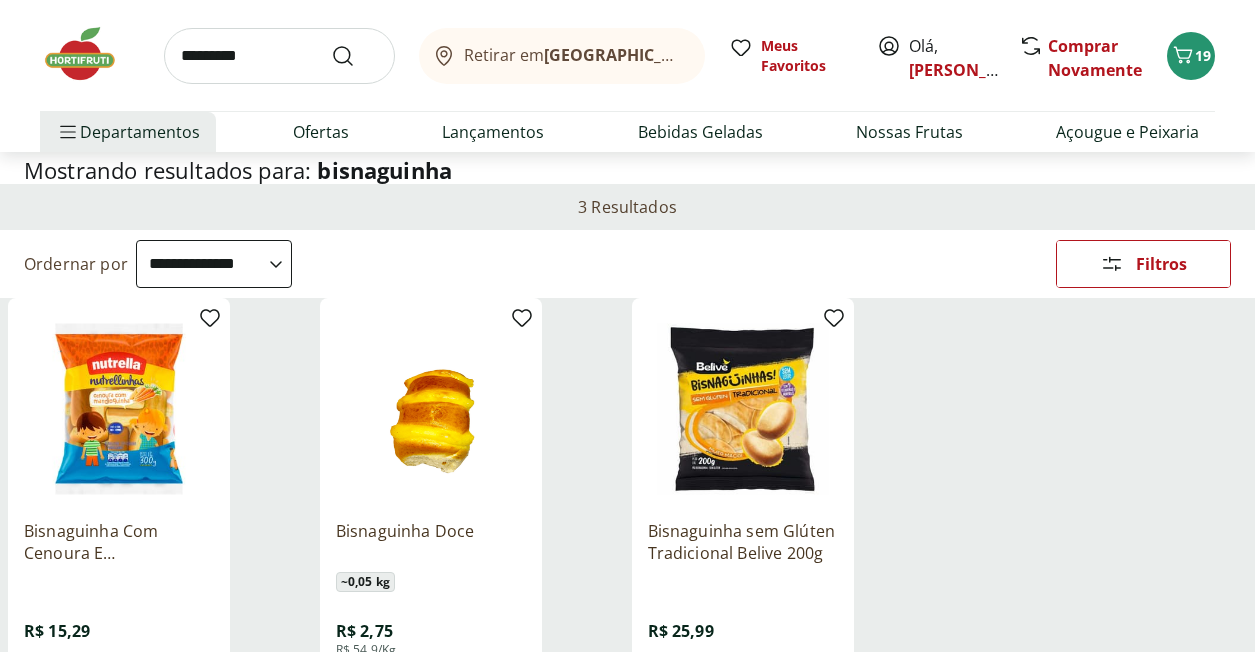 scroll, scrollTop: 0, scrollLeft: 0, axis: both 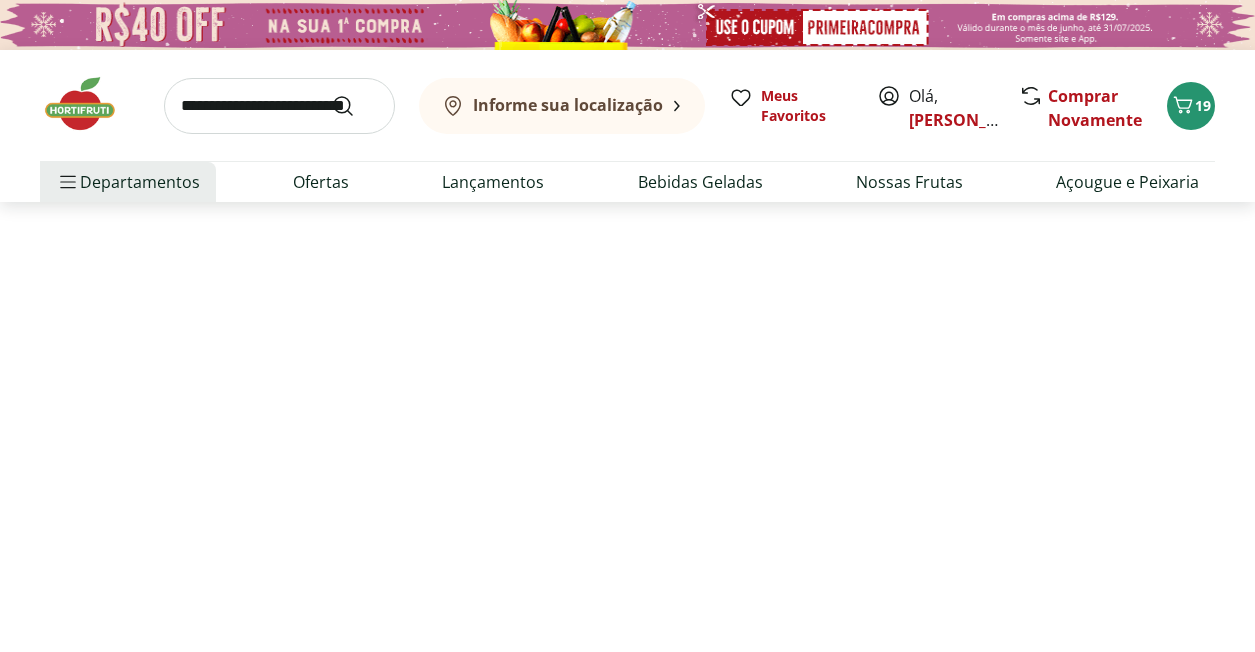 select on "**********" 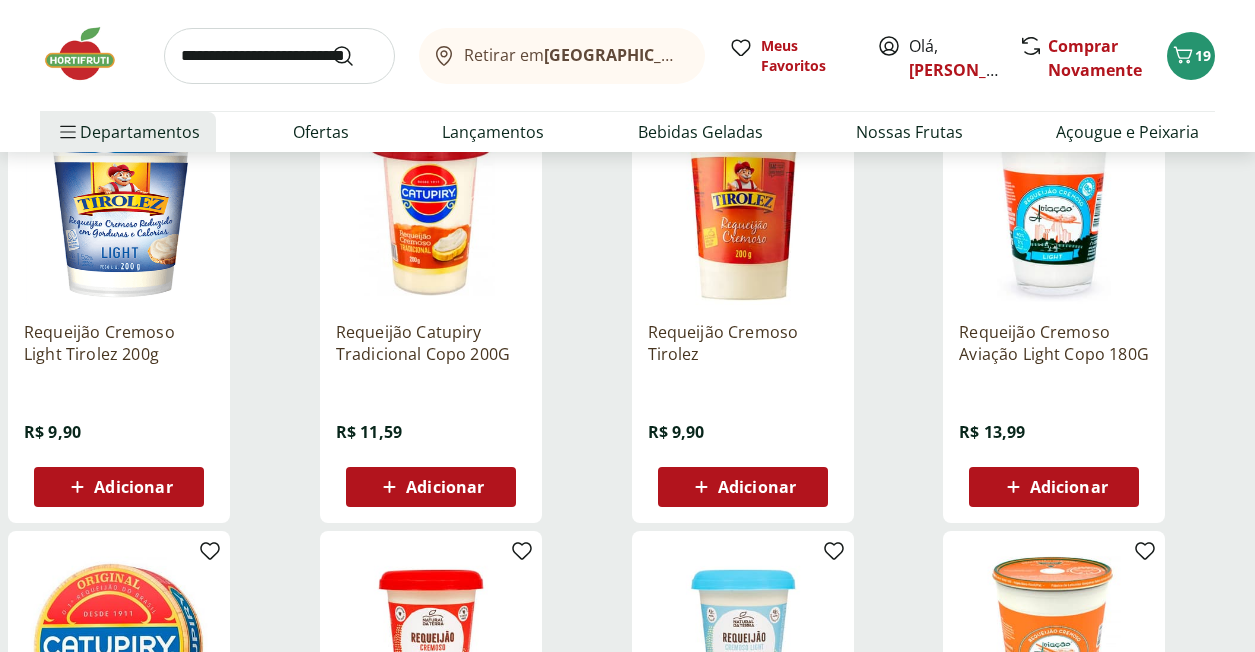scroll, scrollTop: 300, scrollLeft: 0, axis: vertical 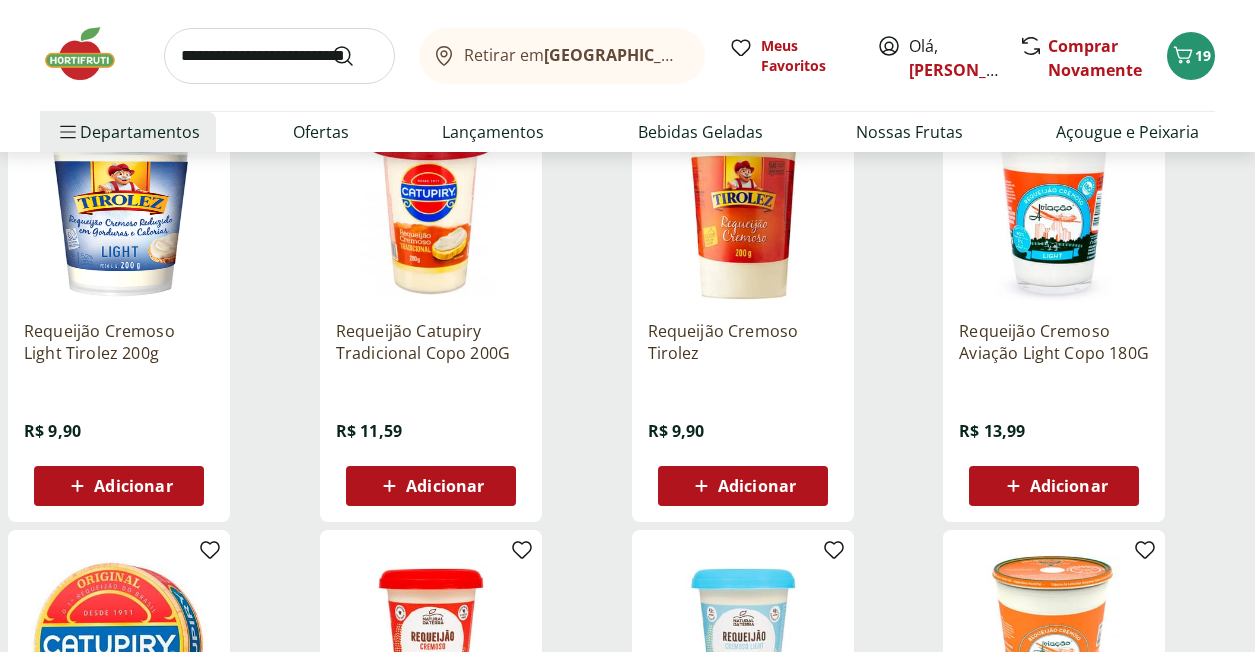 click on "Adicionar" at bounding box center (743, 486) 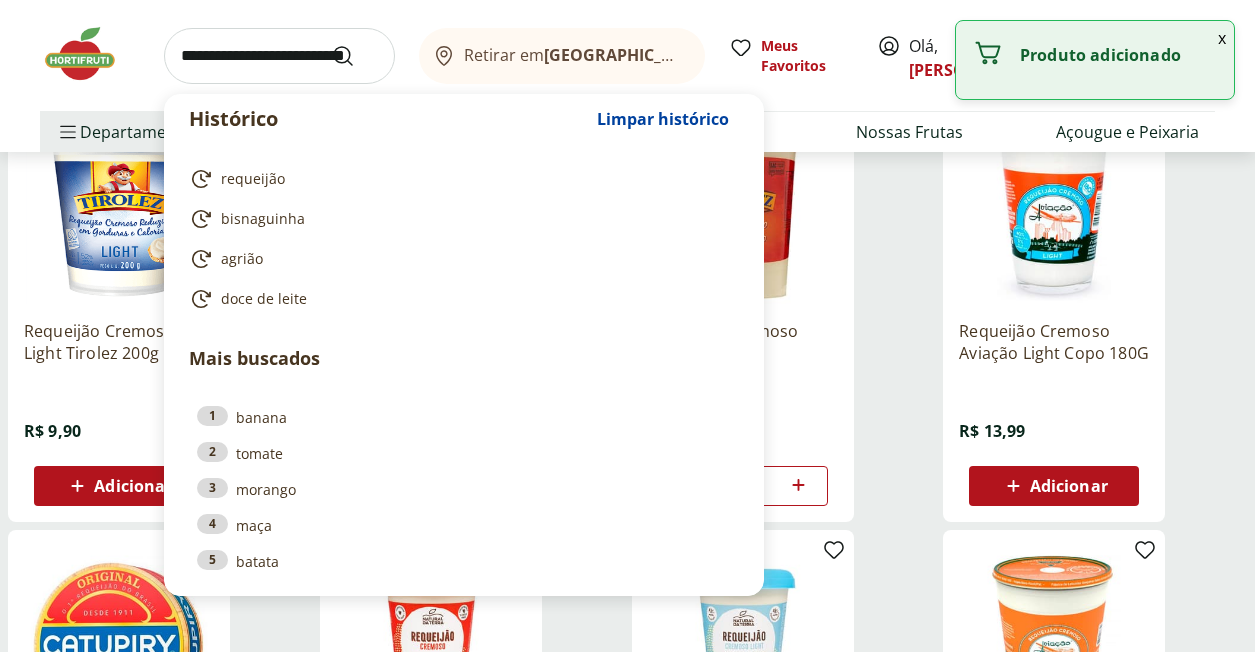 click at bounding box center [279, 56] 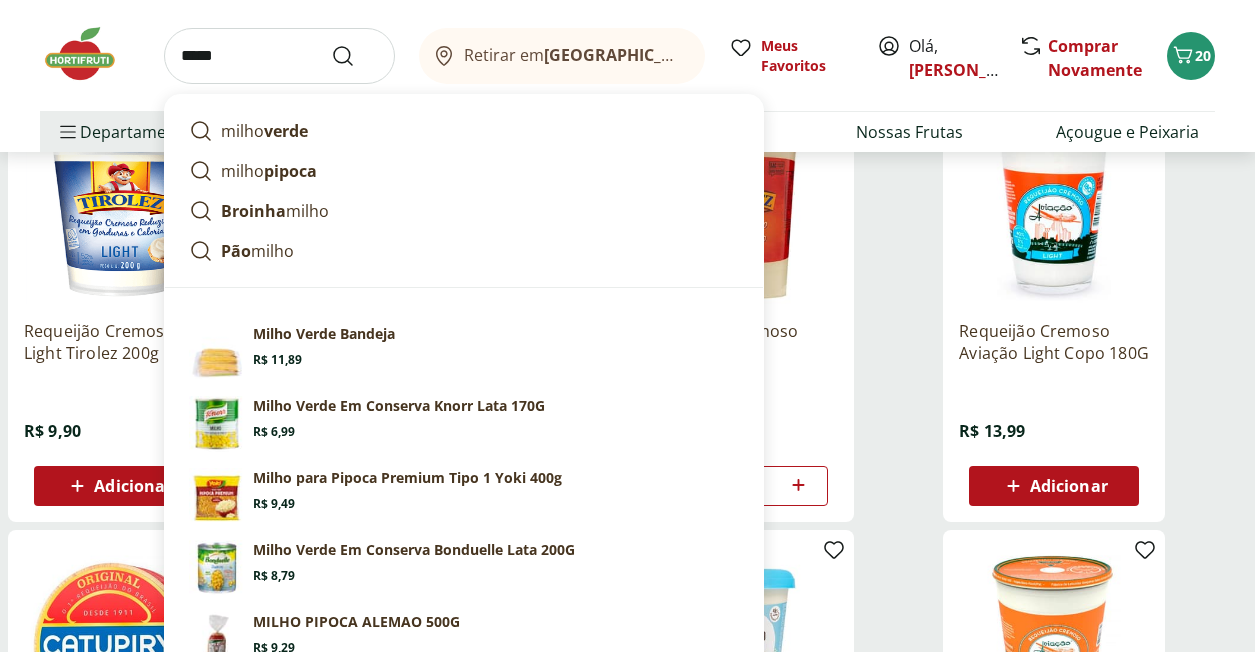 type on "*****" 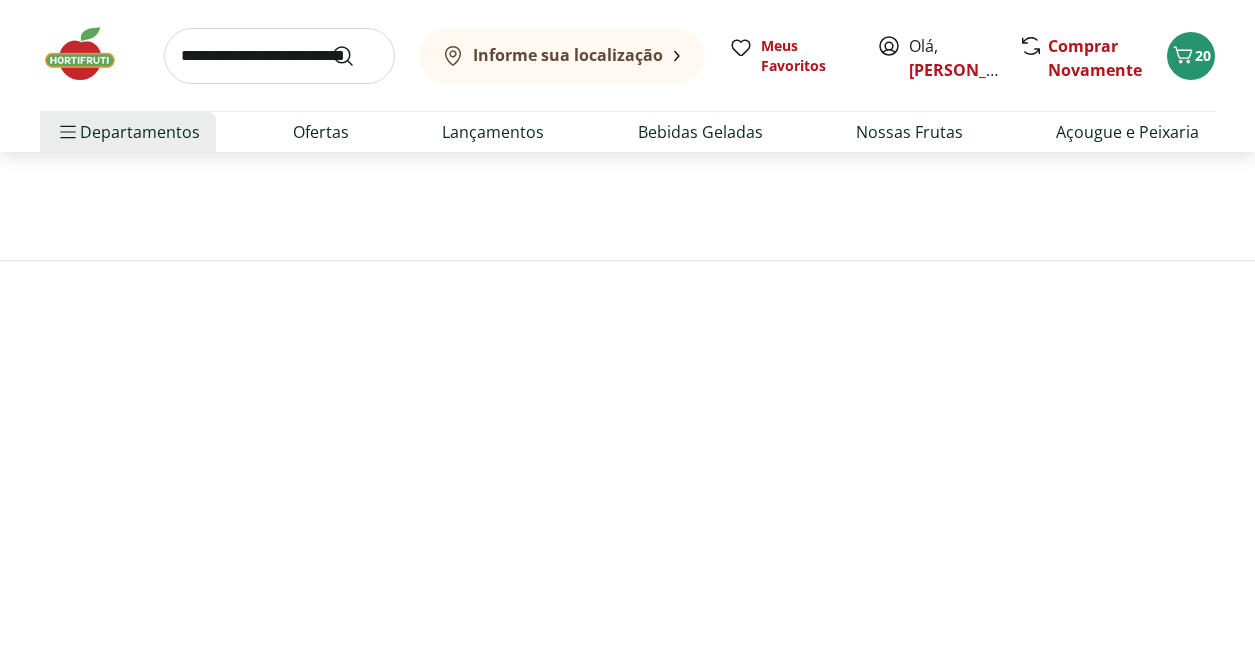 scroll, scrollTop: 0, scrollLeft: 0, axis: both 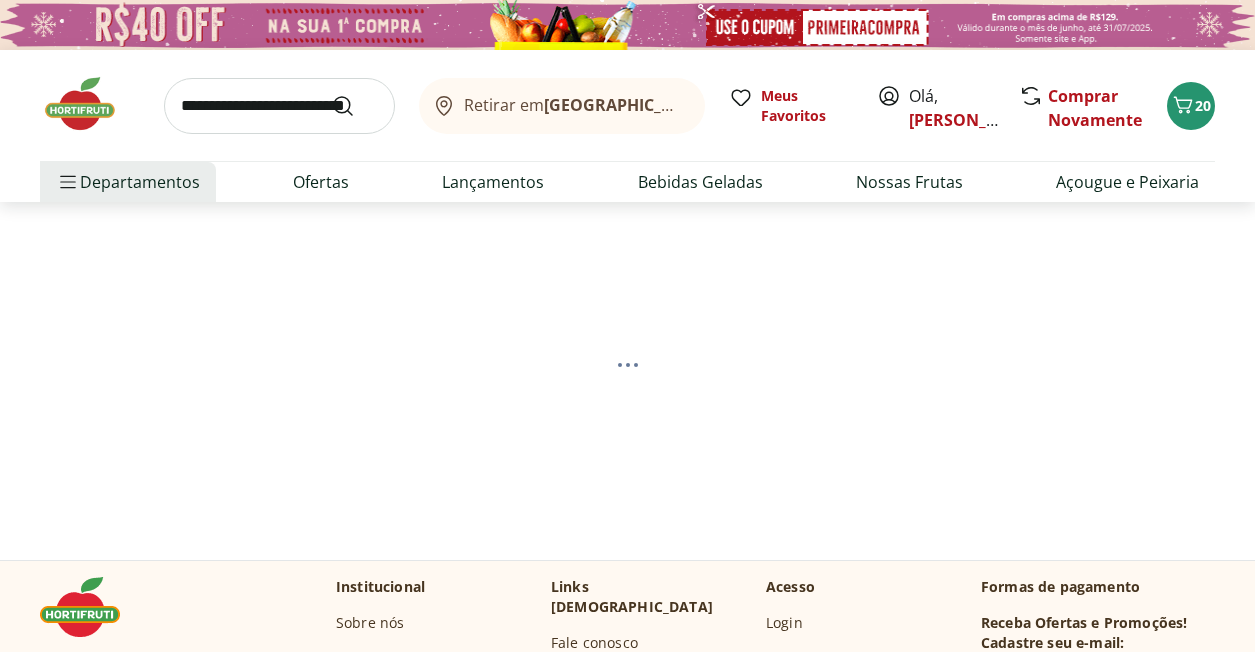 select on "**********" 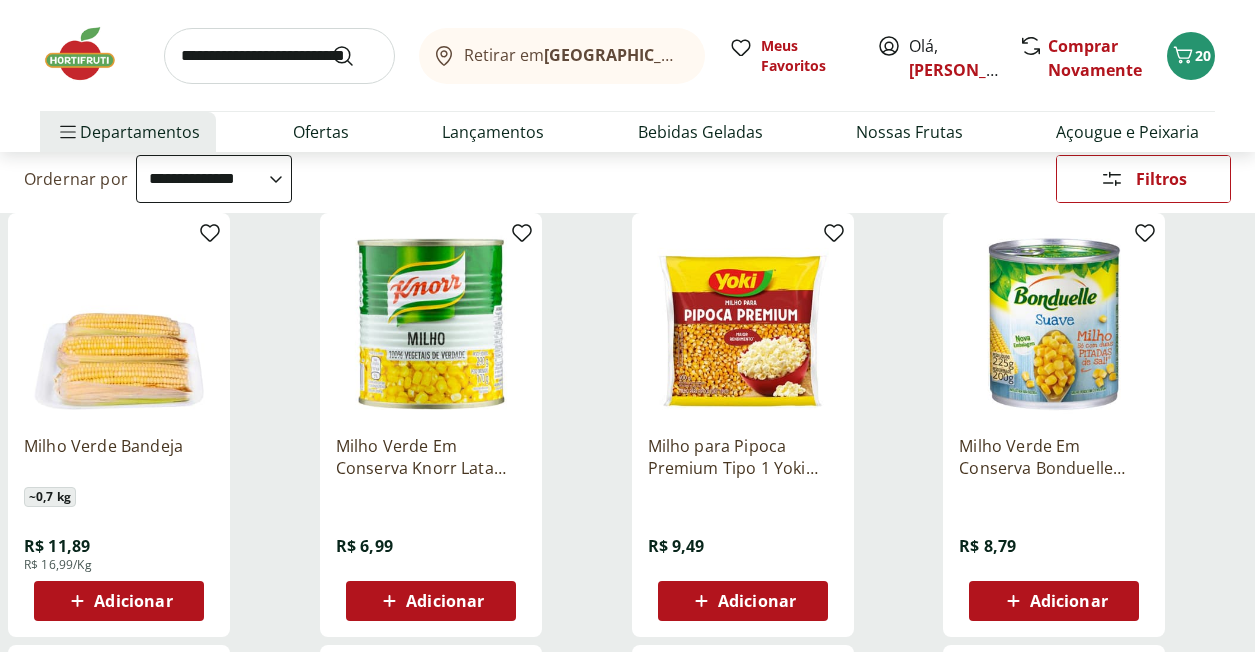 scroll, scrollTop: 200, scrollLeft: 0, axis: vertical 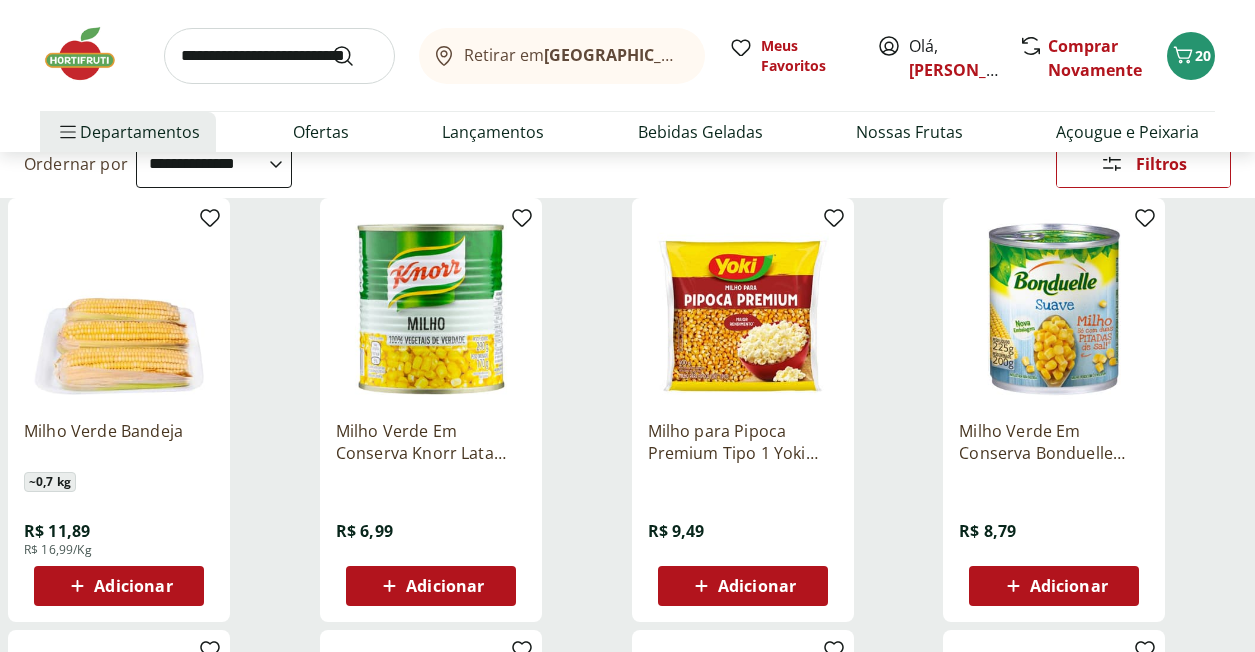 click on "Adicionar" at bounding box center (1069, 586) 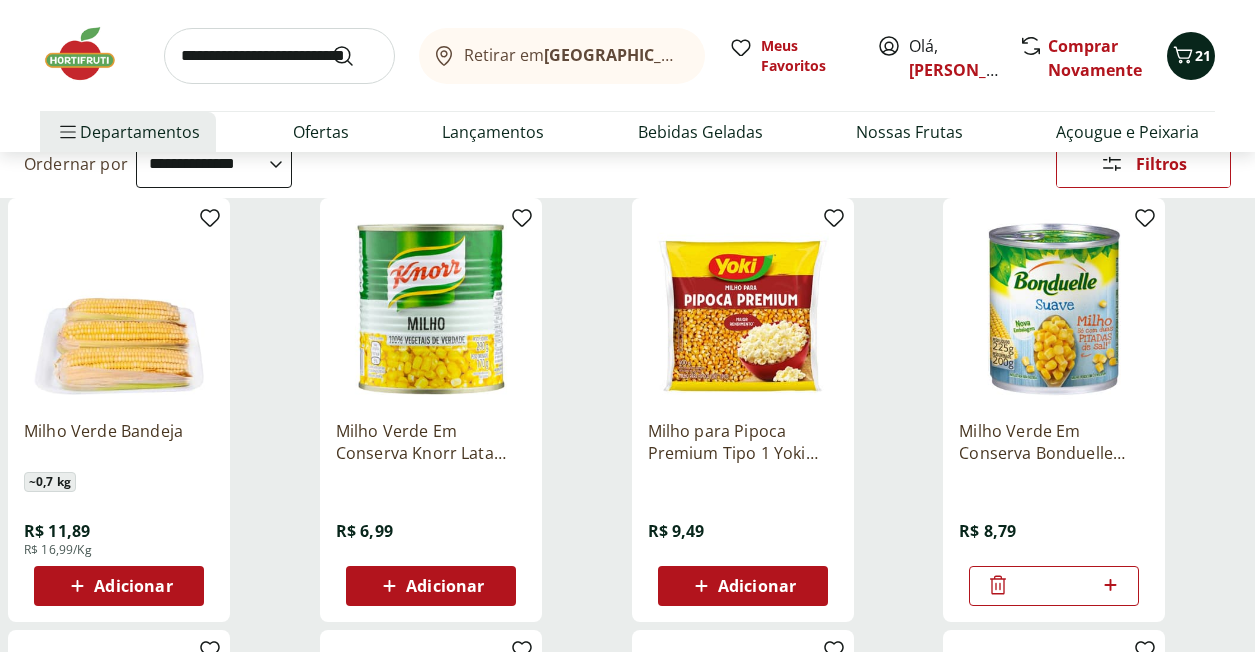 click on "21" at bounding box center [1203, 56] 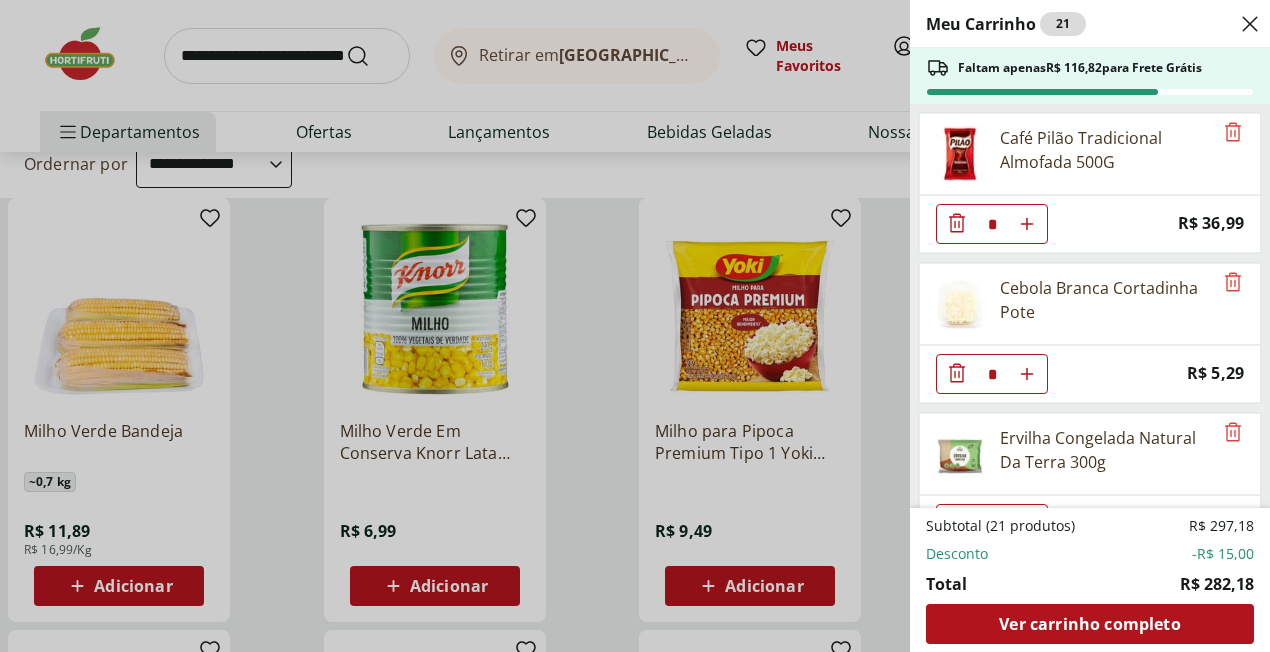 click on "Meu Carrinho 21 Faltam apenas  R$ 116,82  para Frete Grátis Café Pilão Tradicional Almofada 500G * Price: R$ 36,99 Cebola Branca Cortadinha Pote * Price: R$ 5,29 Ervilha Congelada Natural Da Terra 300g * Price: R$ 11,99 Doce De Leite Puro Diet São Lourenço 210G * Price: R$ 25,99 Agrião Baby Leaf Hidrosol * Price: R$ 5,99 Requeijão Cremoso Tirolez * Price: R$ 9,90 Milho Verde Em Conserva Bonduelle Lata 200G * Price: R$ 8,79 Bisnaguito Plus Vita 300g * Price: R$ 7,99 Coador De Papel Melitta 102 * Price: R$ 5,49 Sobrecoxa de Frango Resfriado Light * Original price: R$ 14,94 Price: R$ 11,94 Alho Poró - Unidade * Price: R$ 7,49 Caqui Rama Forte Orgânico 500g * Price: R$ 12,99 Strogonoff de Alcatra * Price: R$ 39,95 Paio Sadia Perdigão * Price: R$ 4,29 Carne Moída de Patinho Extra Limpo * Price: R$ 27,96 Azeite Extra Virgem O Live 450ml * Original price: R$ 44,99 Price: R$ 32,99 Pão Francês Integral * Price: R$ 1,79 Pão Integral Sem Casca 450G PlusVita * Price: R$ 18,99 R$ 297,18" at bounding box center [635, 326] 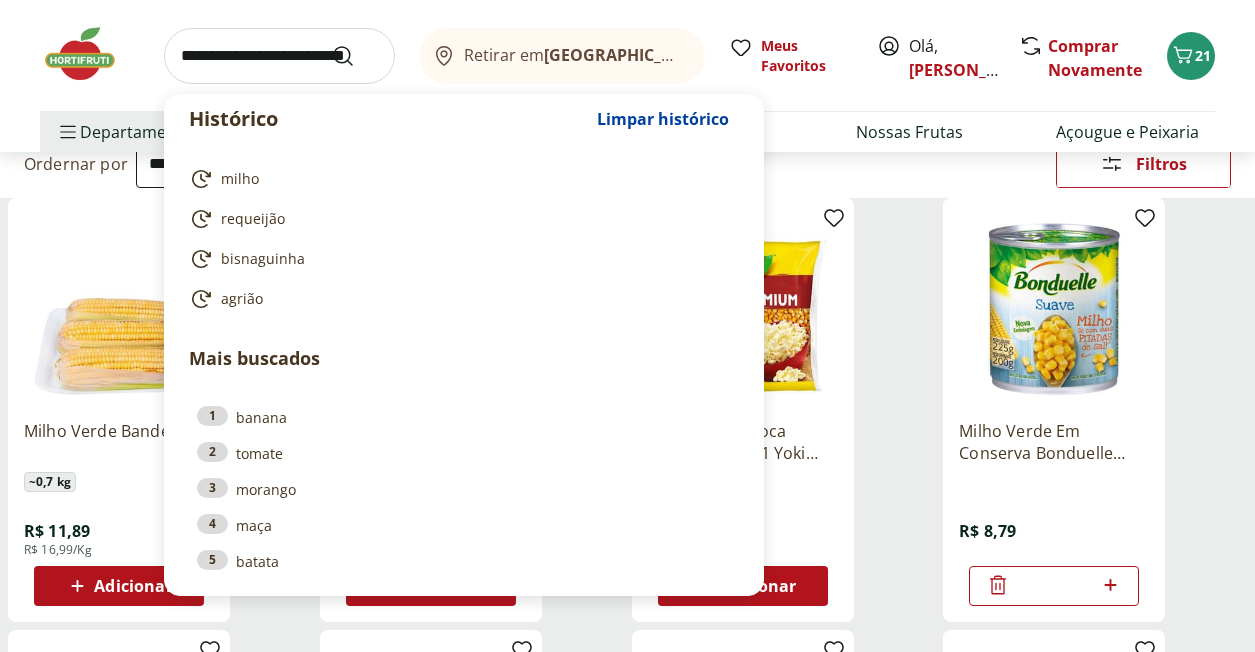 click at bounding box center [279, 56] 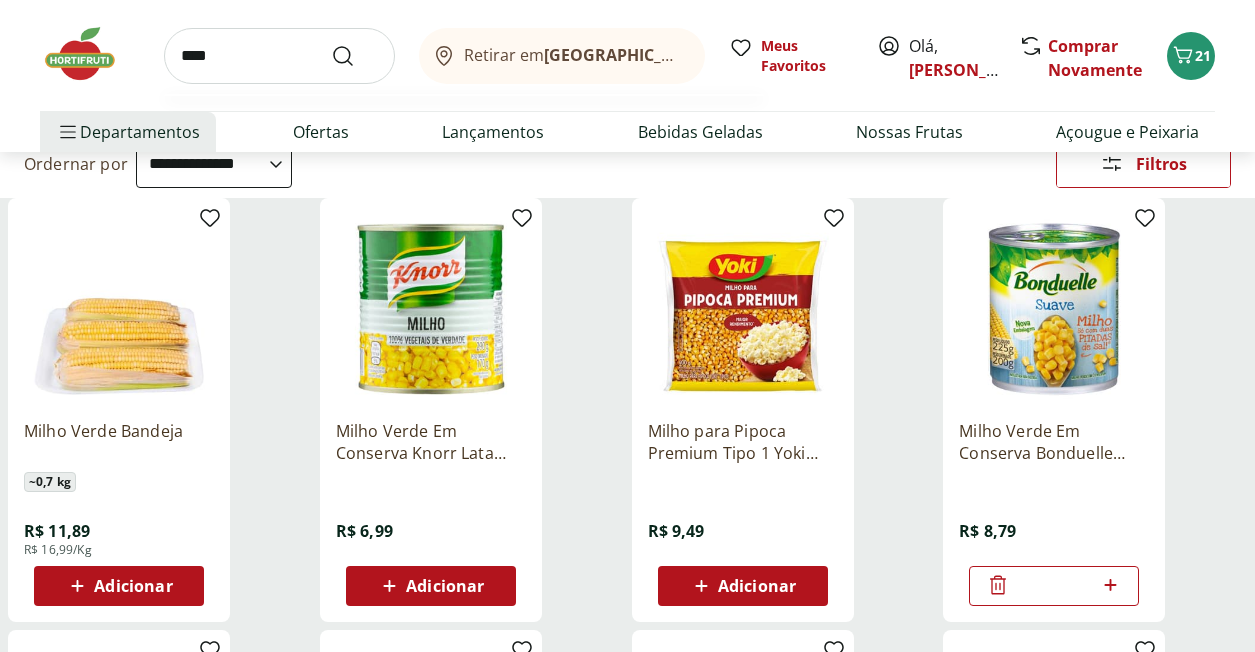 type on "****" 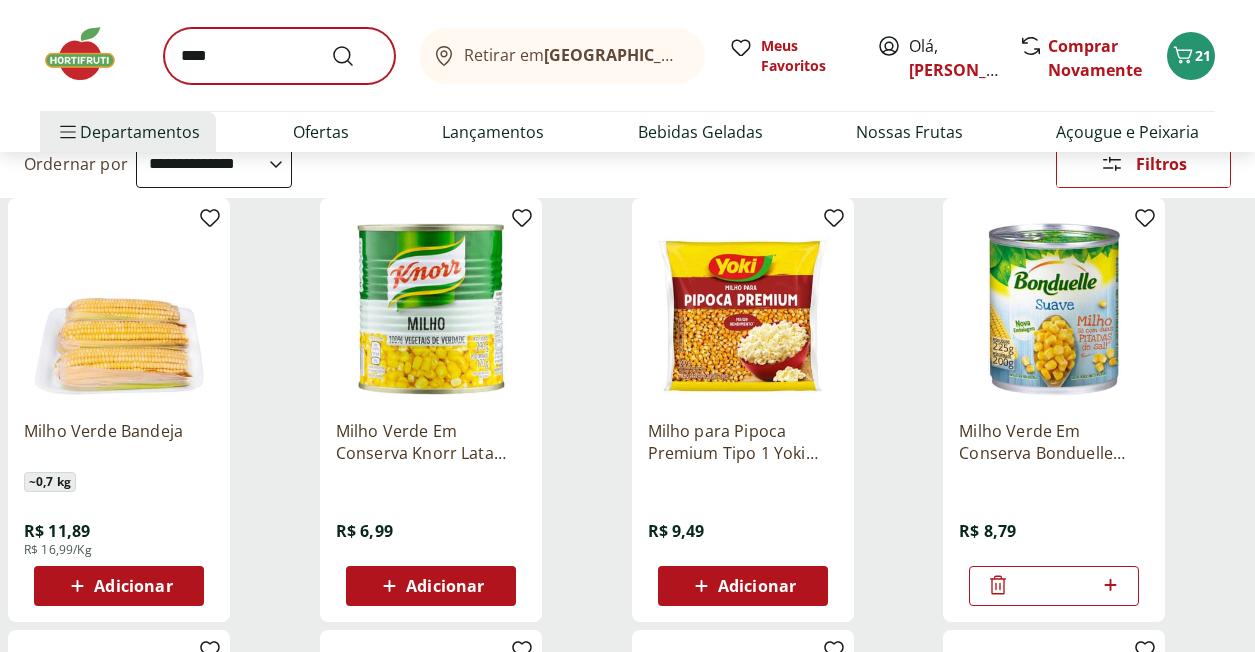 scroll, scrollTop: 0, scrollLeft: 0, axis: both 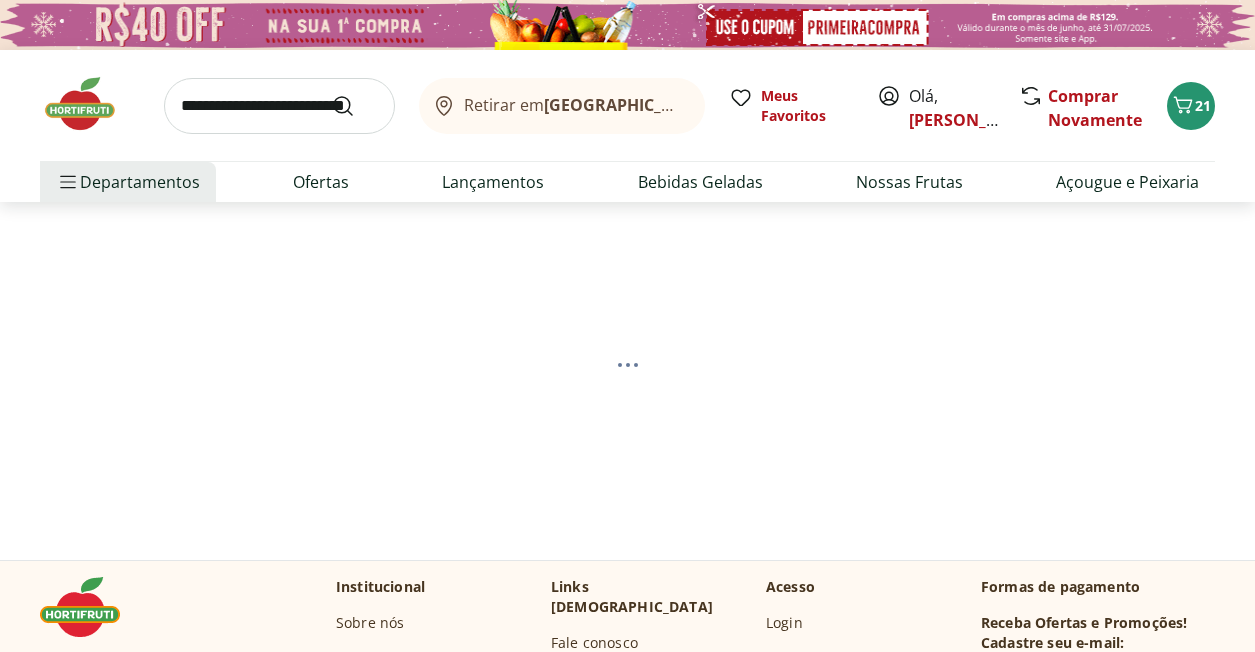 select on "**********" 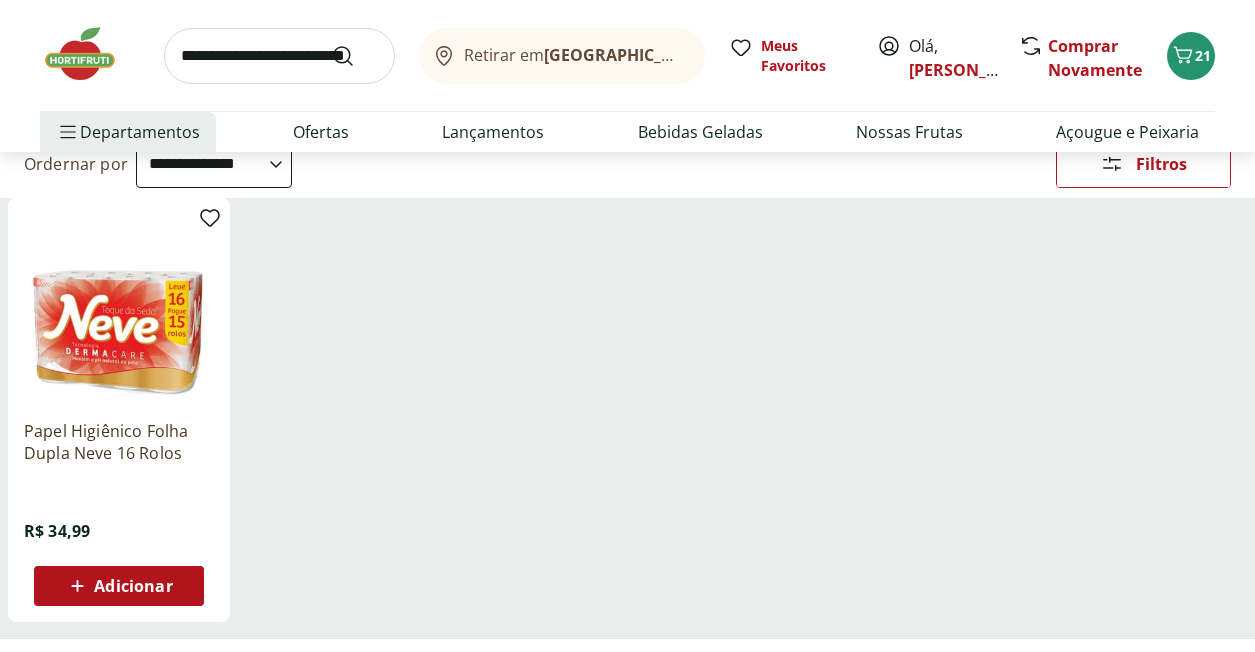 scroll, scrollTop: 0, scrollLeft: 0, axis: both 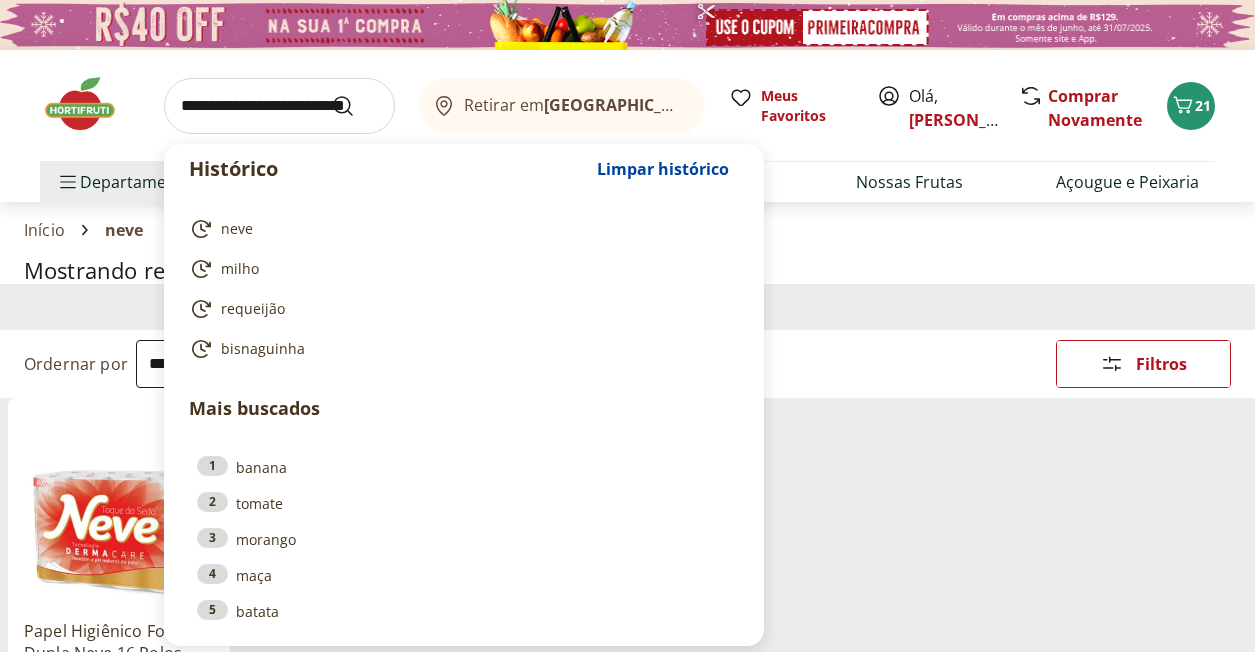 click at bounding box center [279, 106] 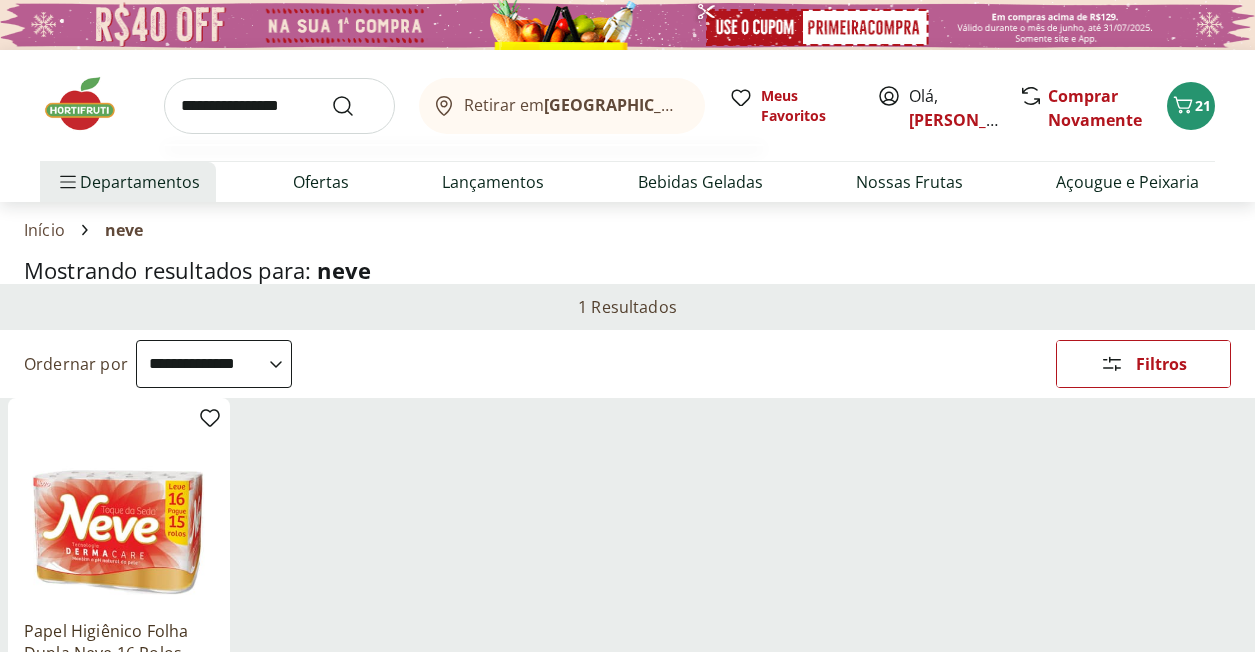 type on "**********" 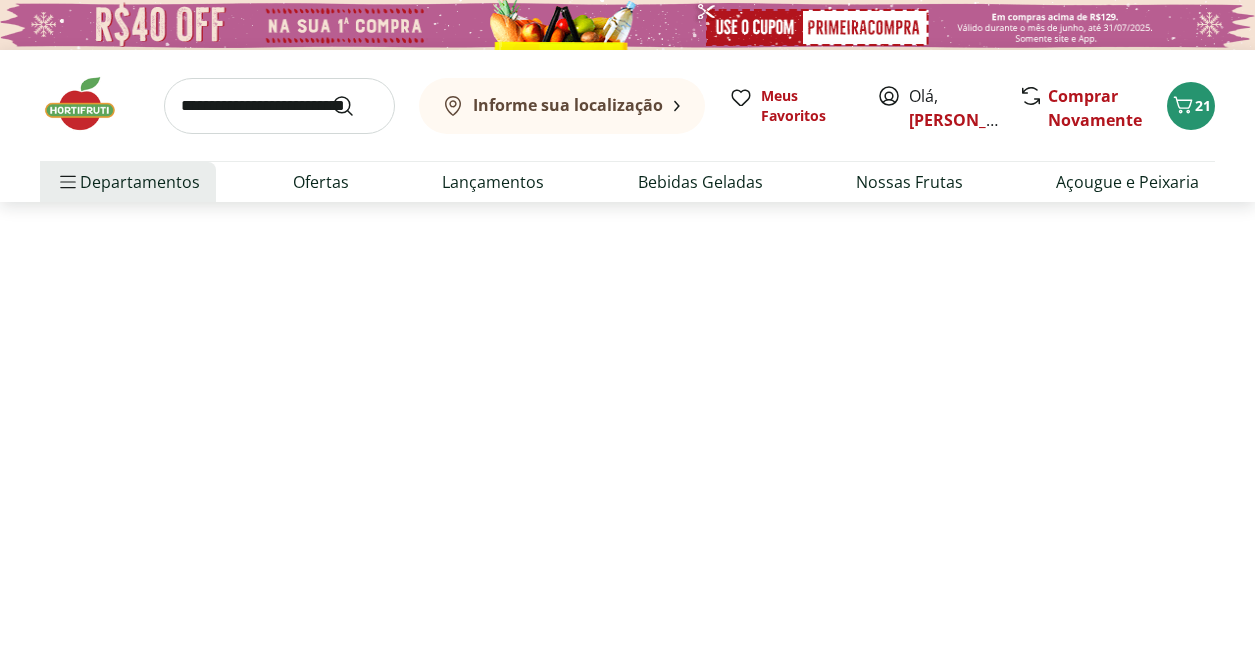 select on "**********" 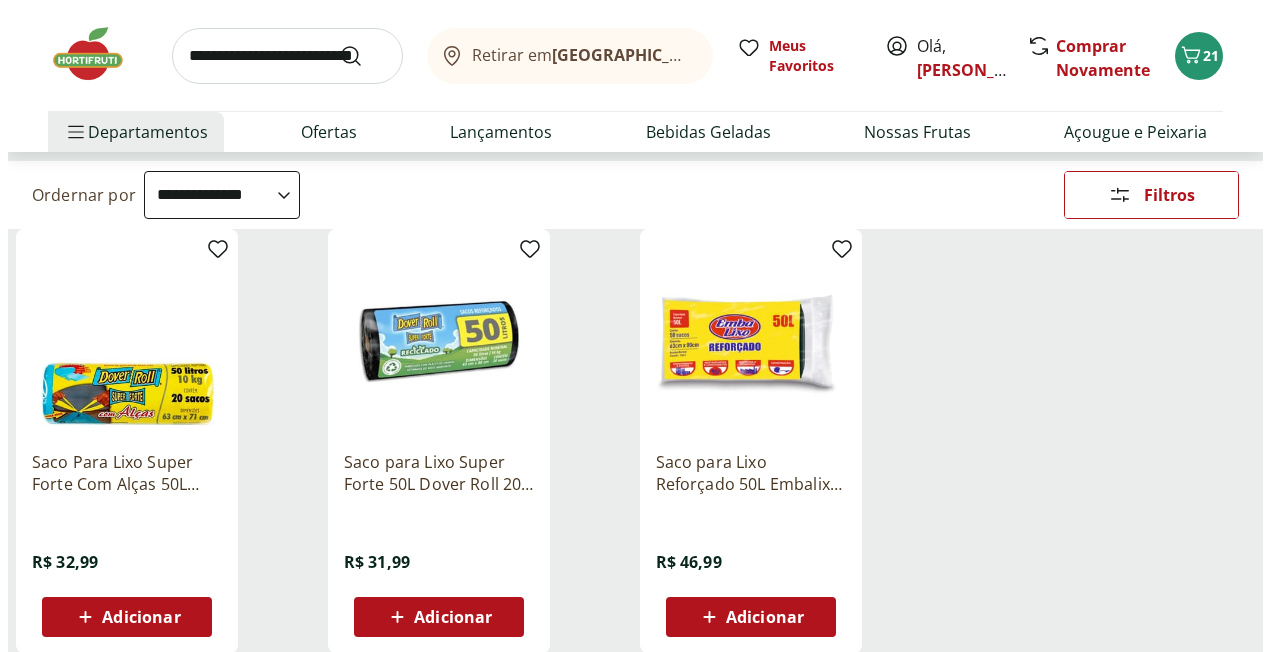 scroll, scrollTop: 200, scrollLeft: 0, axis: vertical 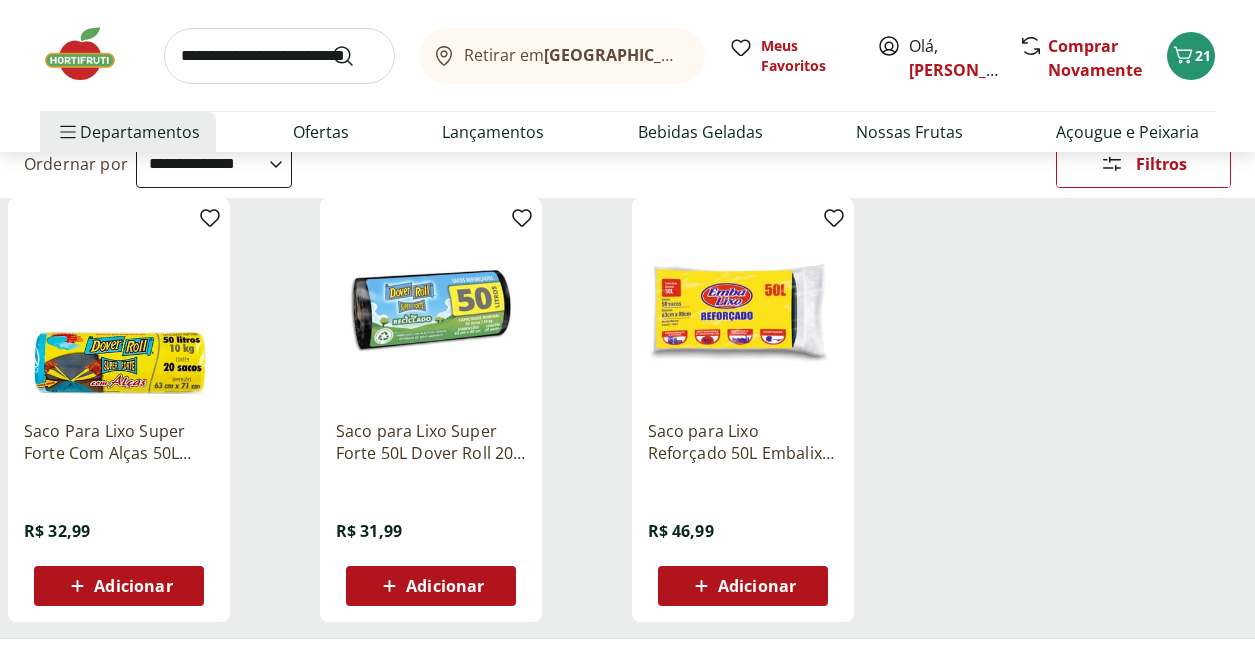 click on "Adicionar" at bounding box center [445, 586] 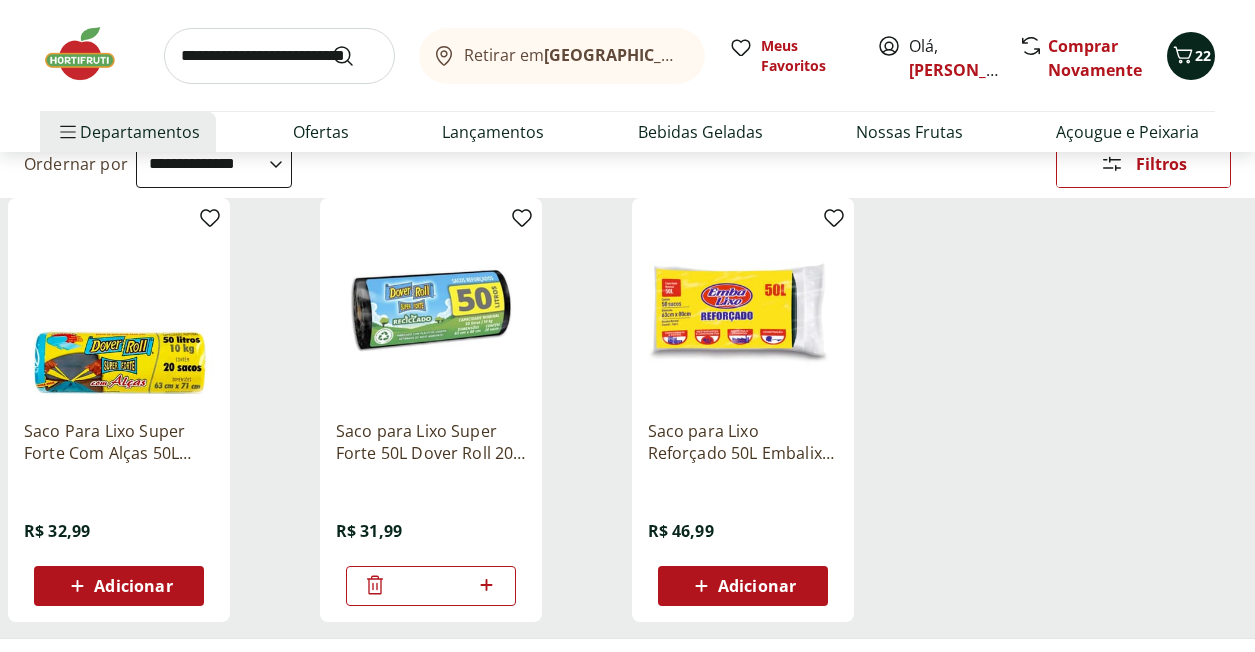 click 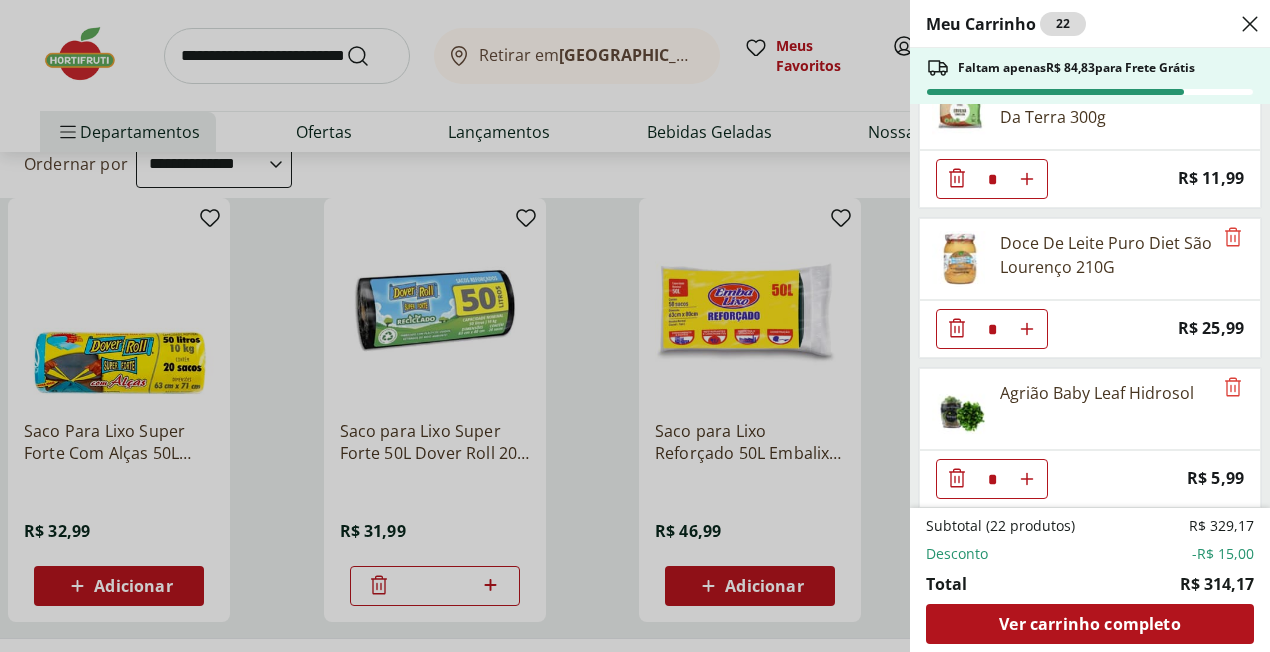 scroll, scrollTop: 500, scrollLeft: 0, axis: vertical 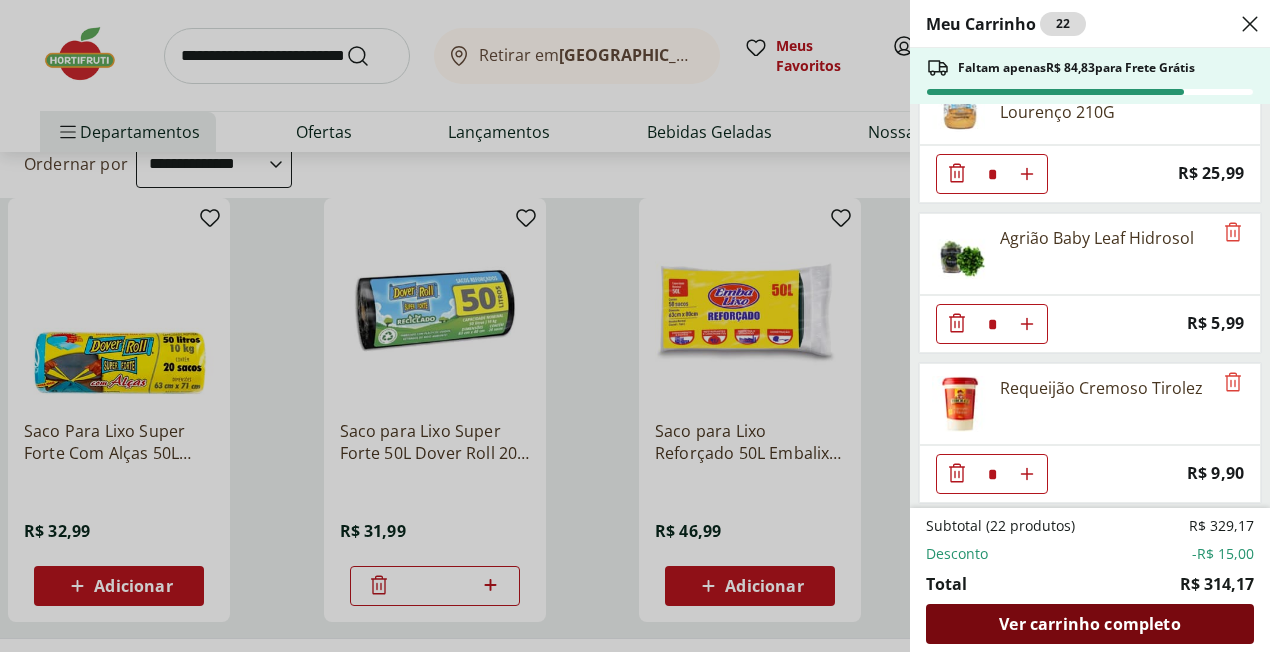 click on "Ver carrinho completo" at bounding box center (1089, 624) 